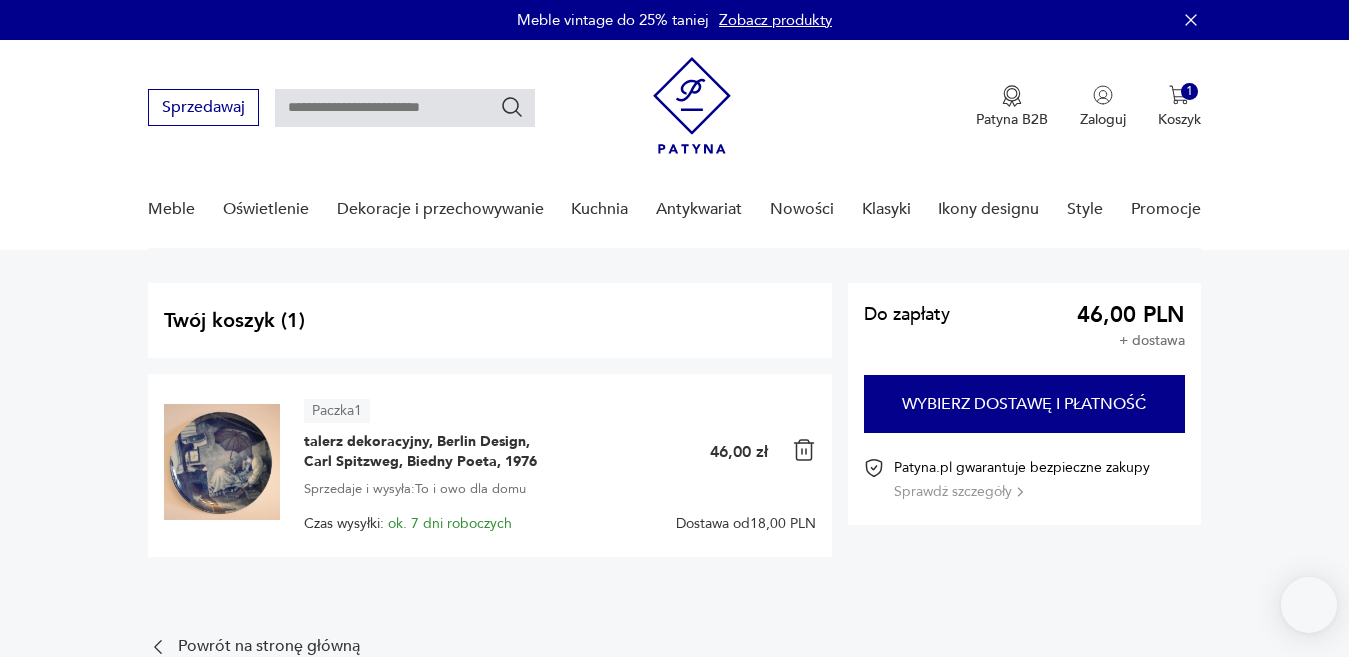 scroll, scrollTop: 0, scrollLeft: 0, axis: both 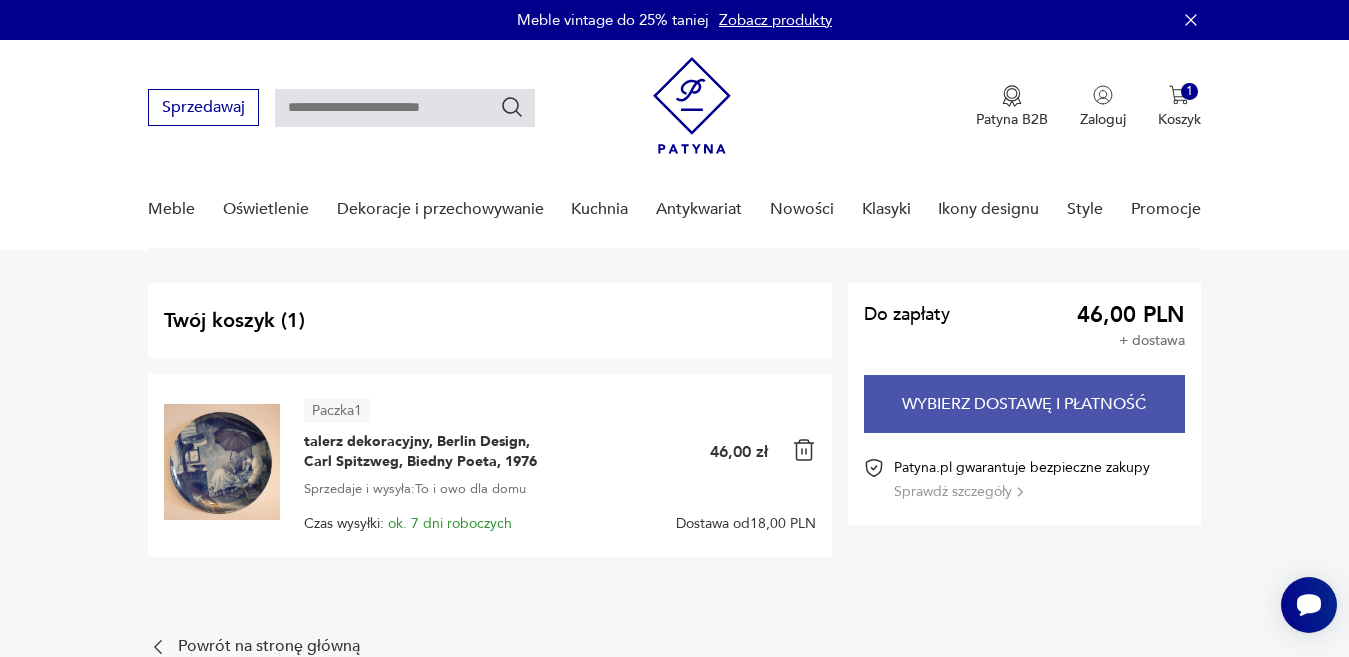 click on "Wybierz dostawę i płatność" at bounding box center [1024, 404] 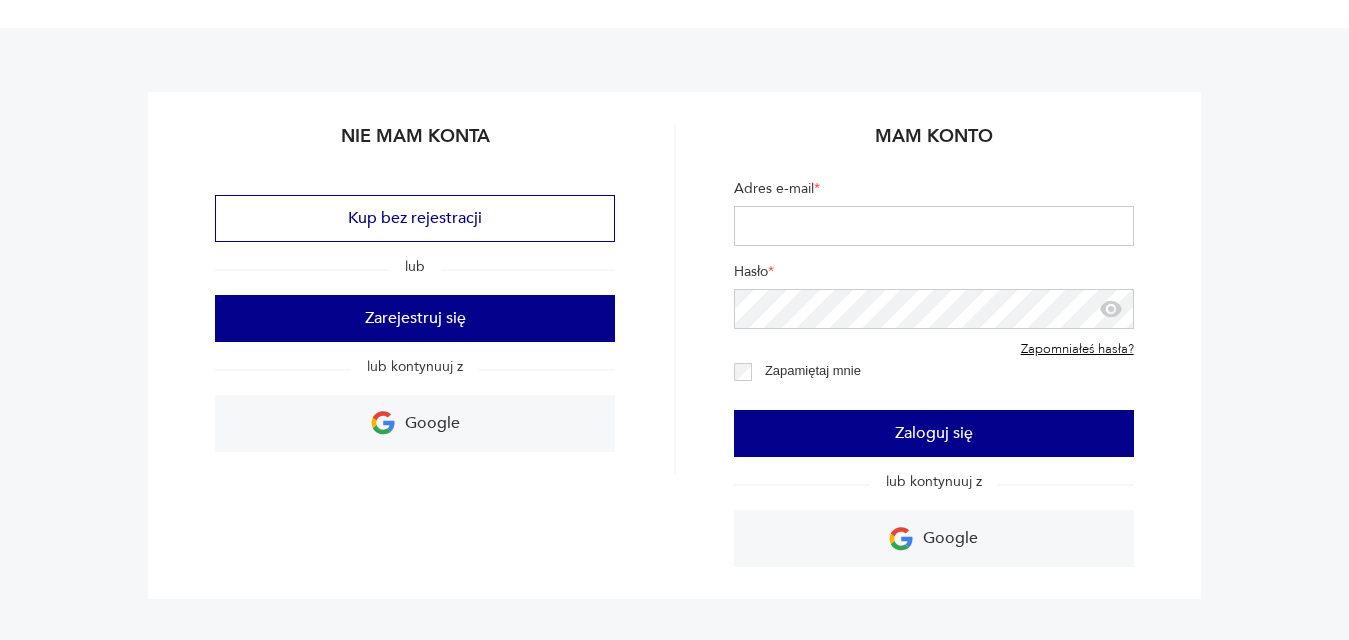 scroll, scrollTop: 200, scrollLeft: 0, axis: vertical 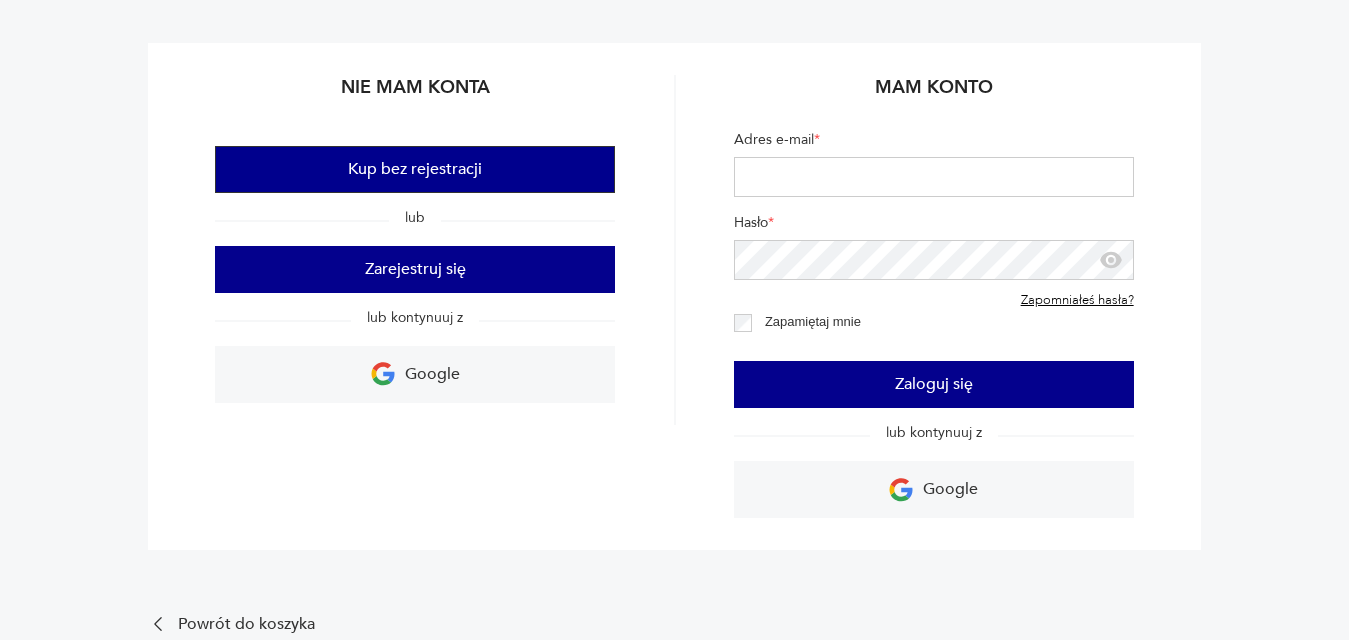 click on "Kup bez rejestracji" at bounding box center (415, 169) 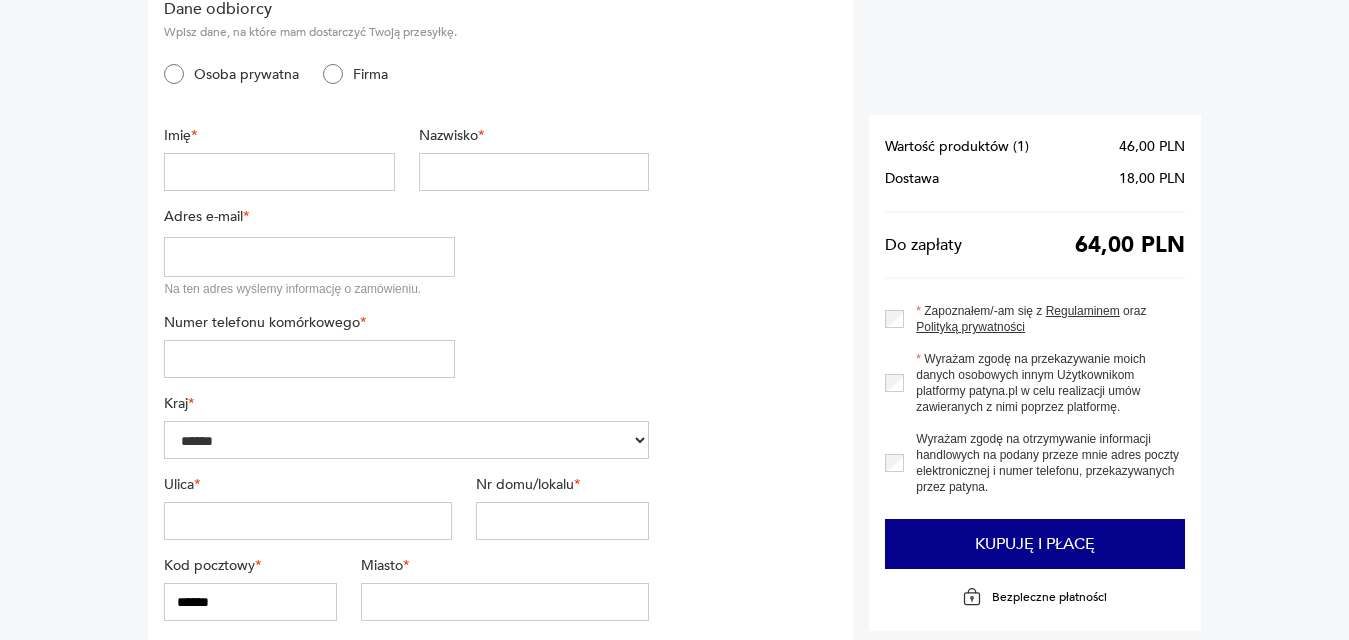 scroll, scrollTop: 0, scrollLeft: 0, axis: both 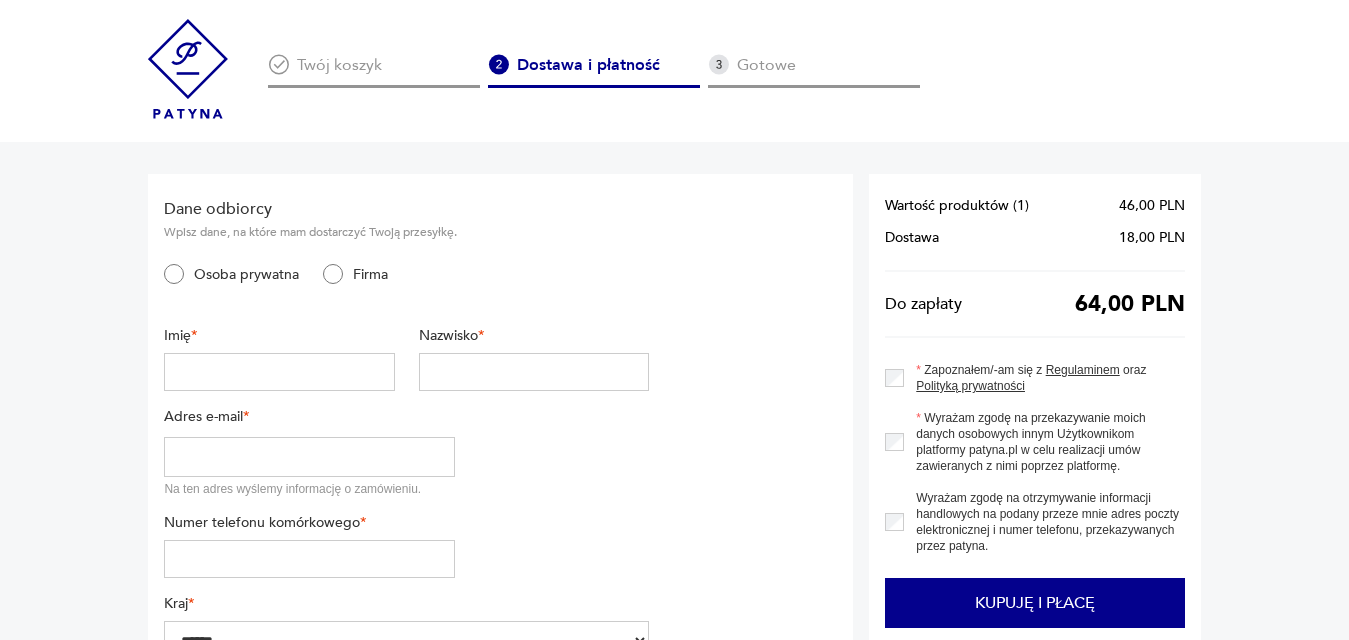 click at bounding box center [279, 372] 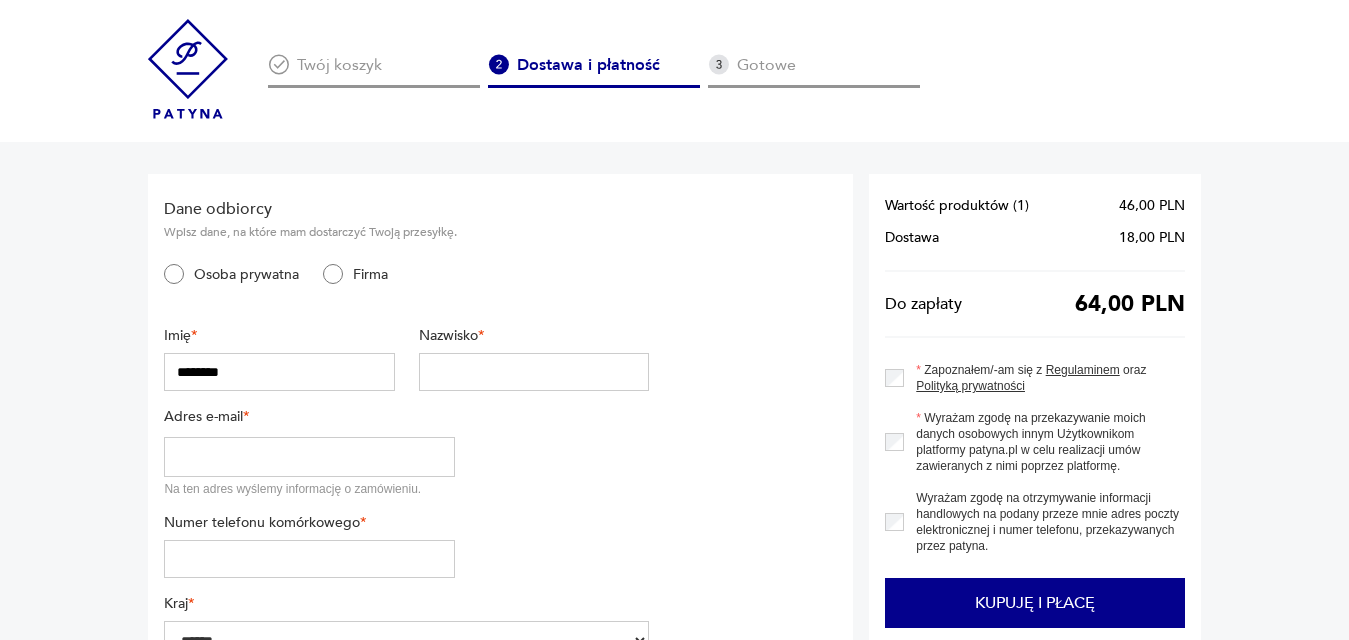 type on "********" 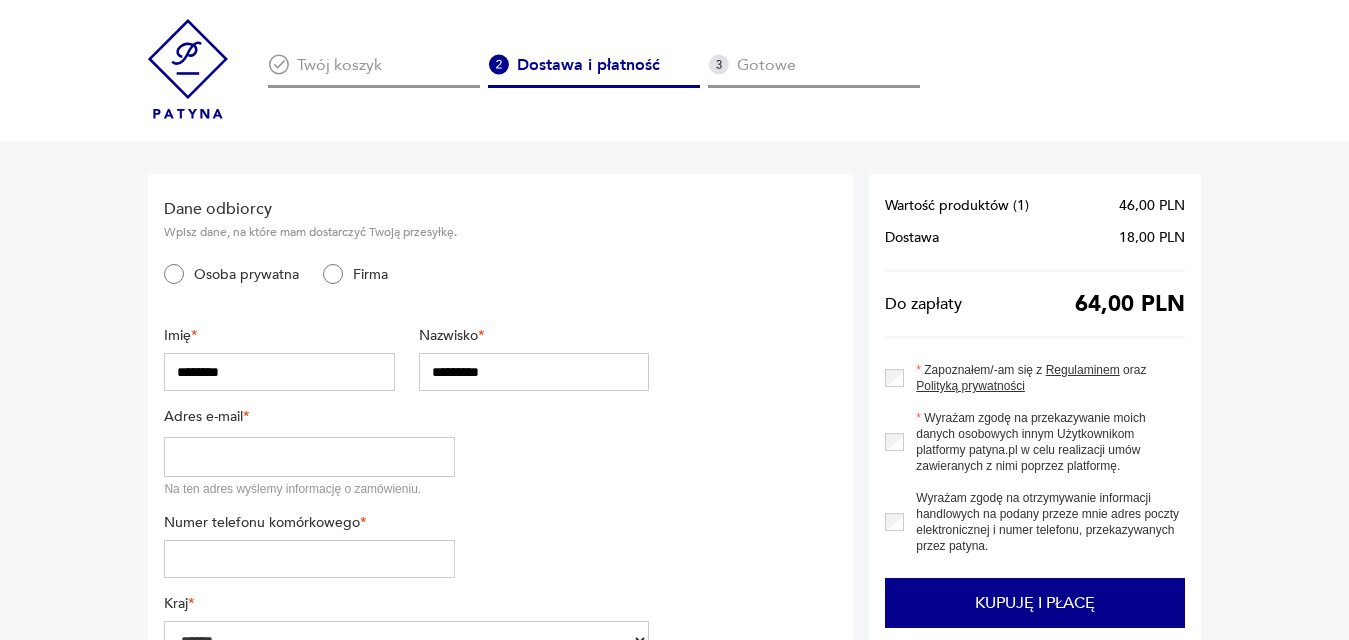 type on "*********" 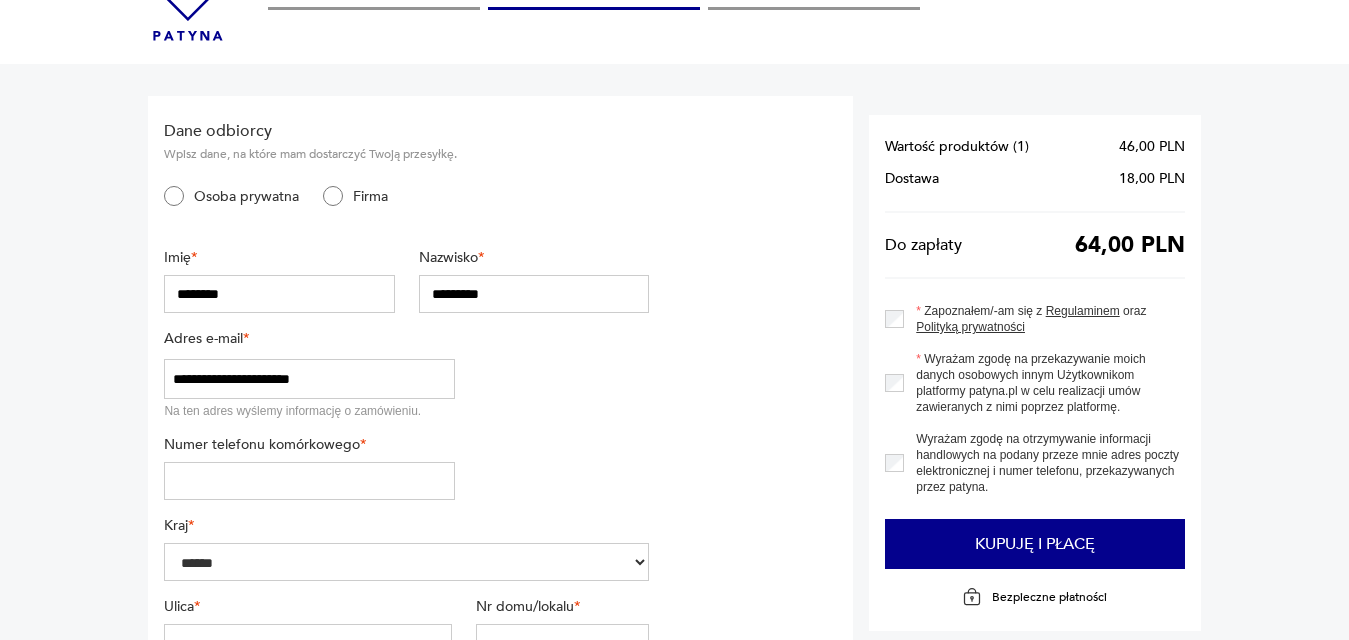 scroll, scrollTop: 100, scrollLeft: 0, axis: vertical 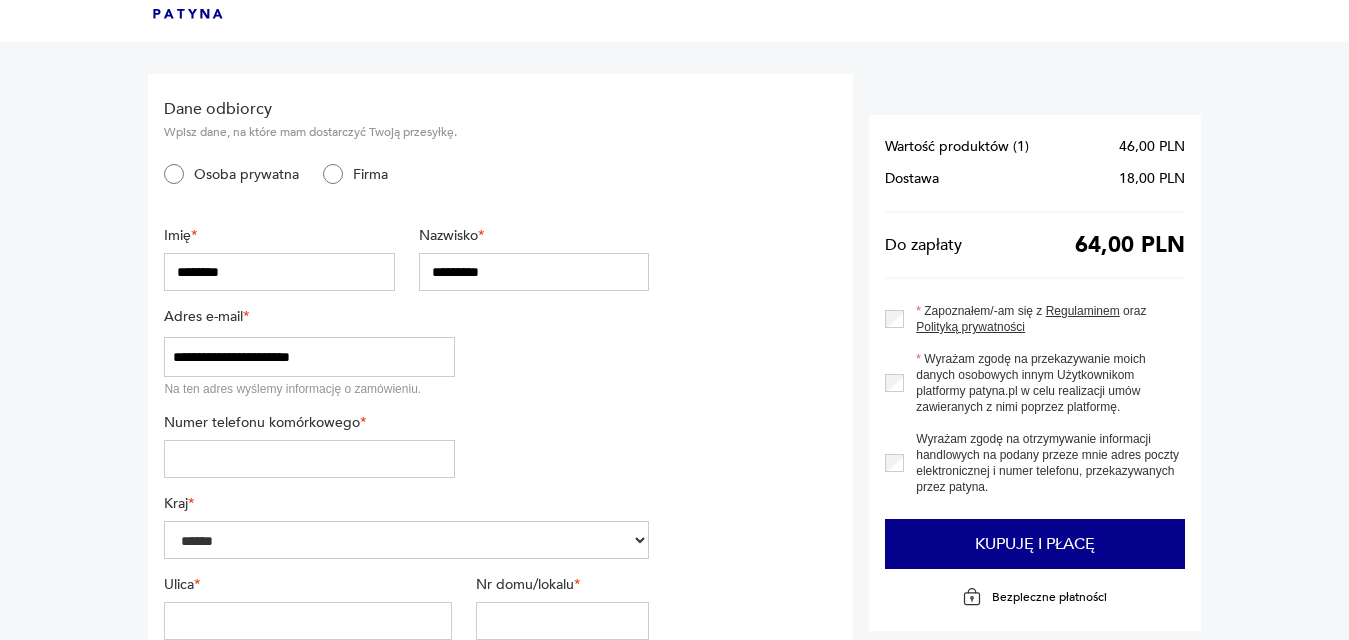 type on "**********" 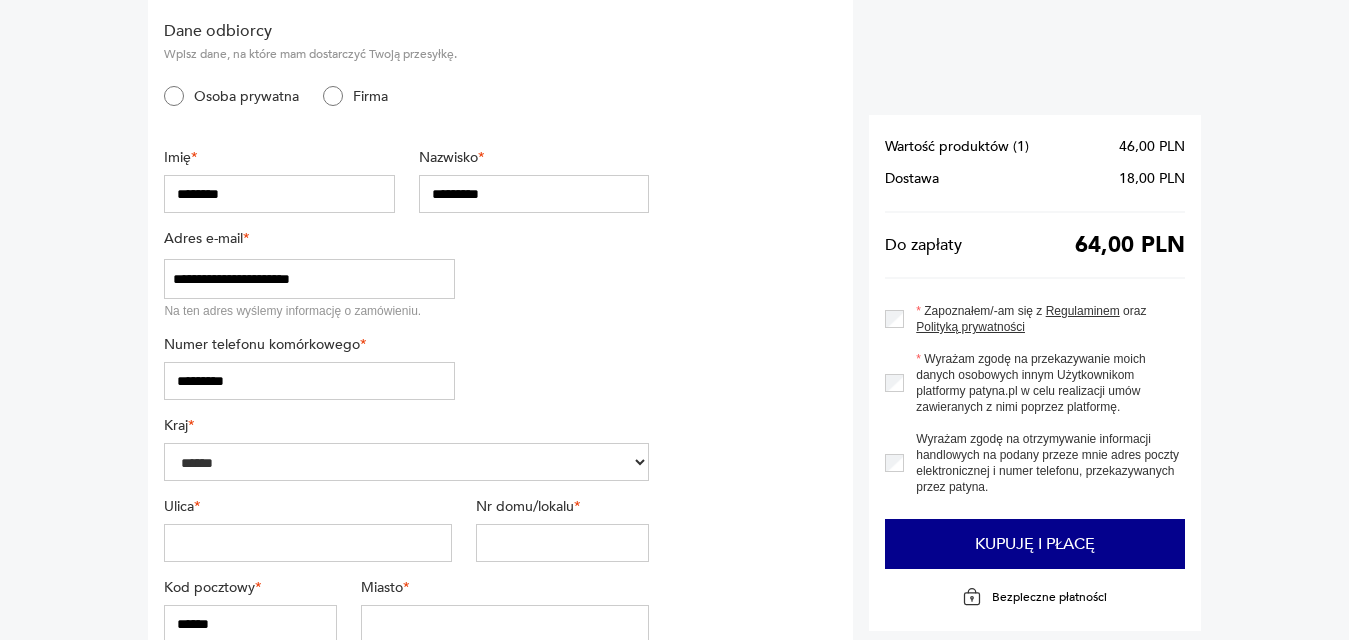 scroll, scrollTop: 200, scrollLeft: 0, axis: vertical 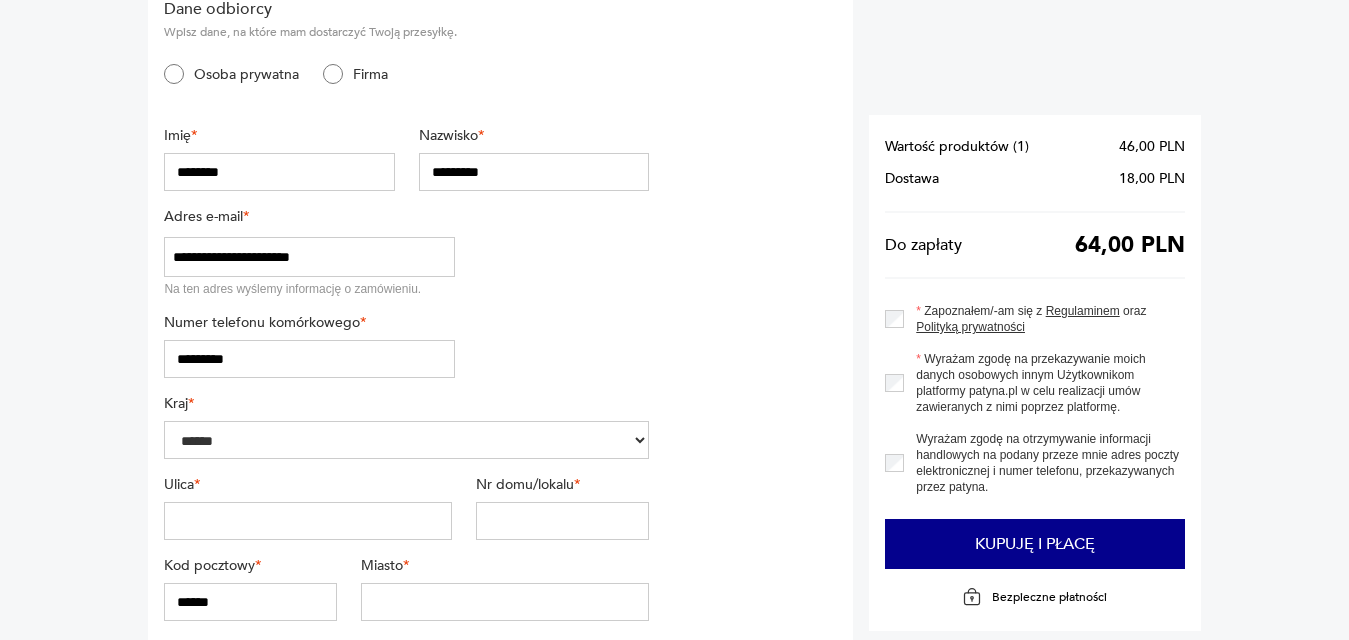 type on "*********" 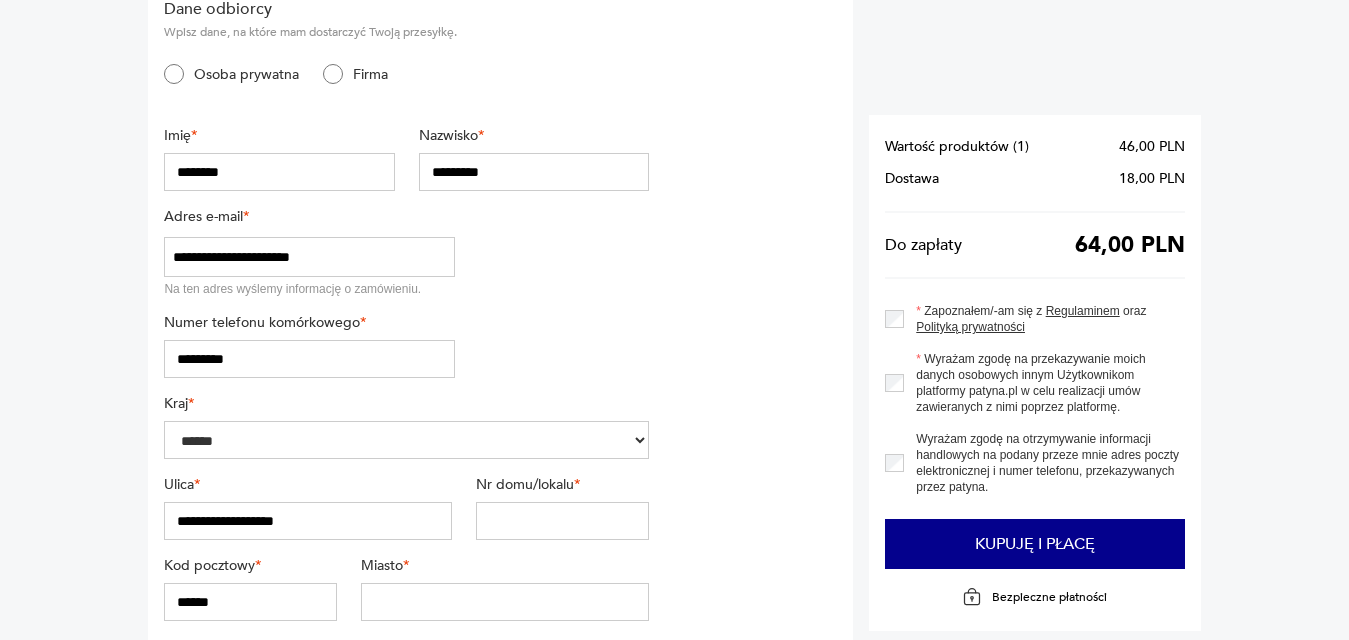 type on "**********" 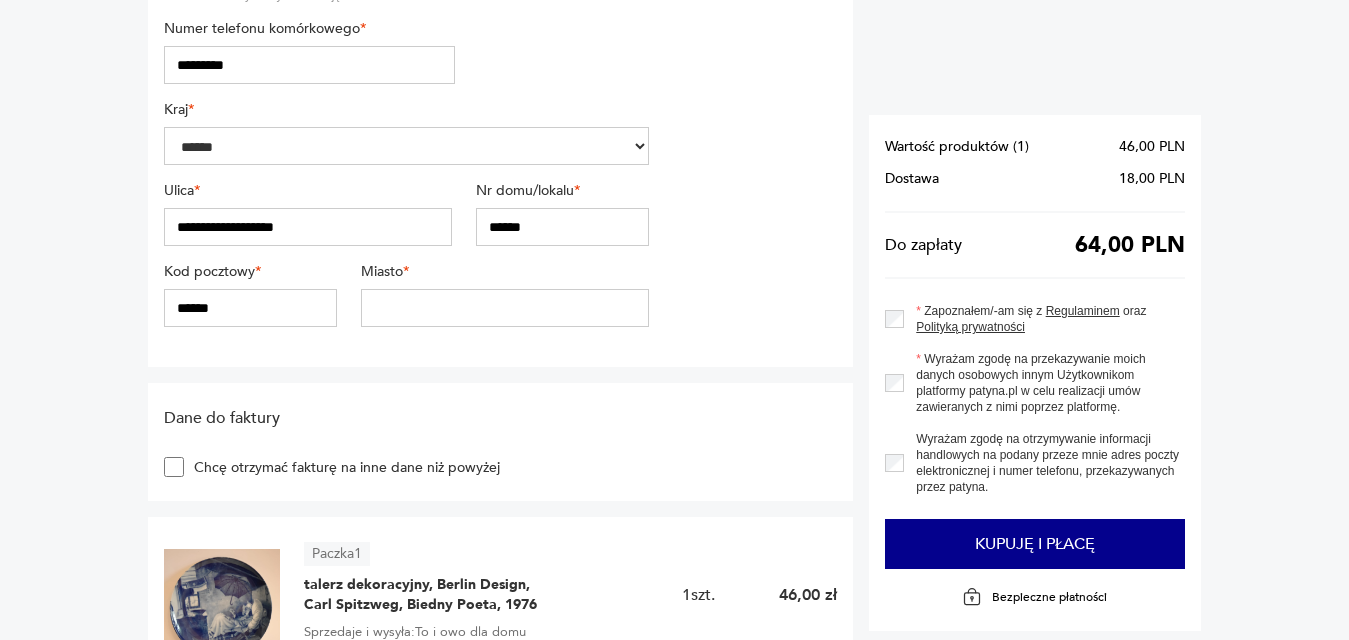 scroll, scrollTop: 500, scrollLeft: 0, axis: vertical 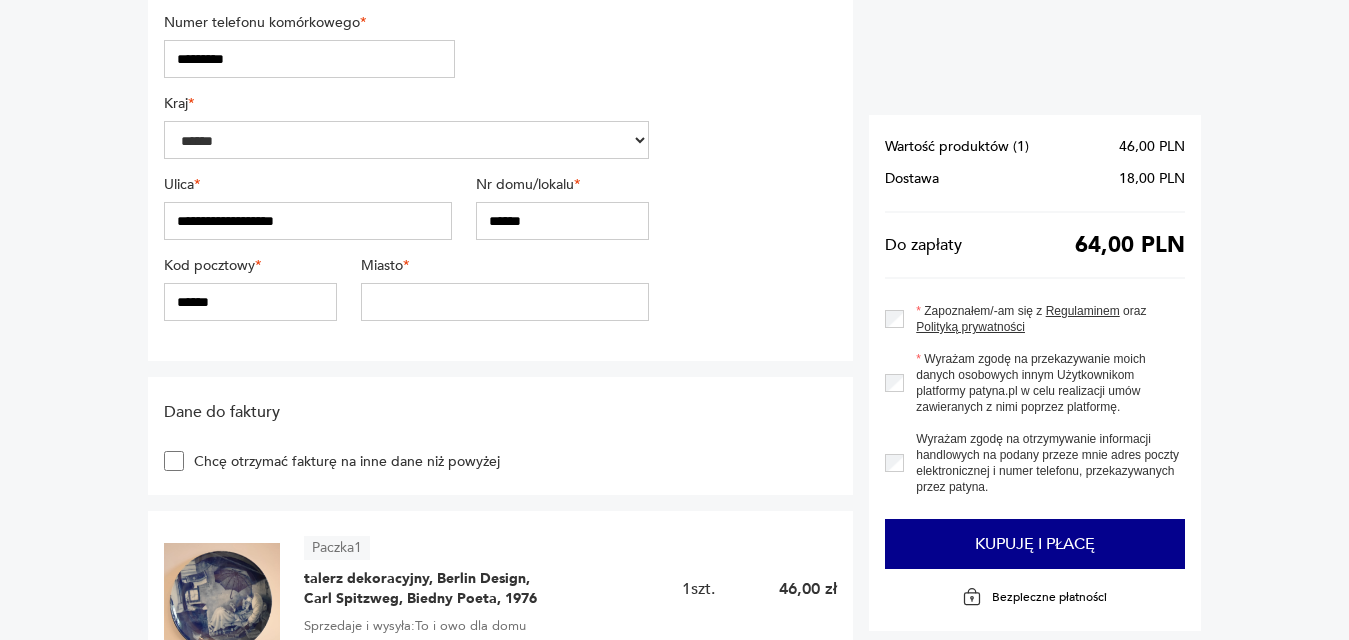 type on "******" 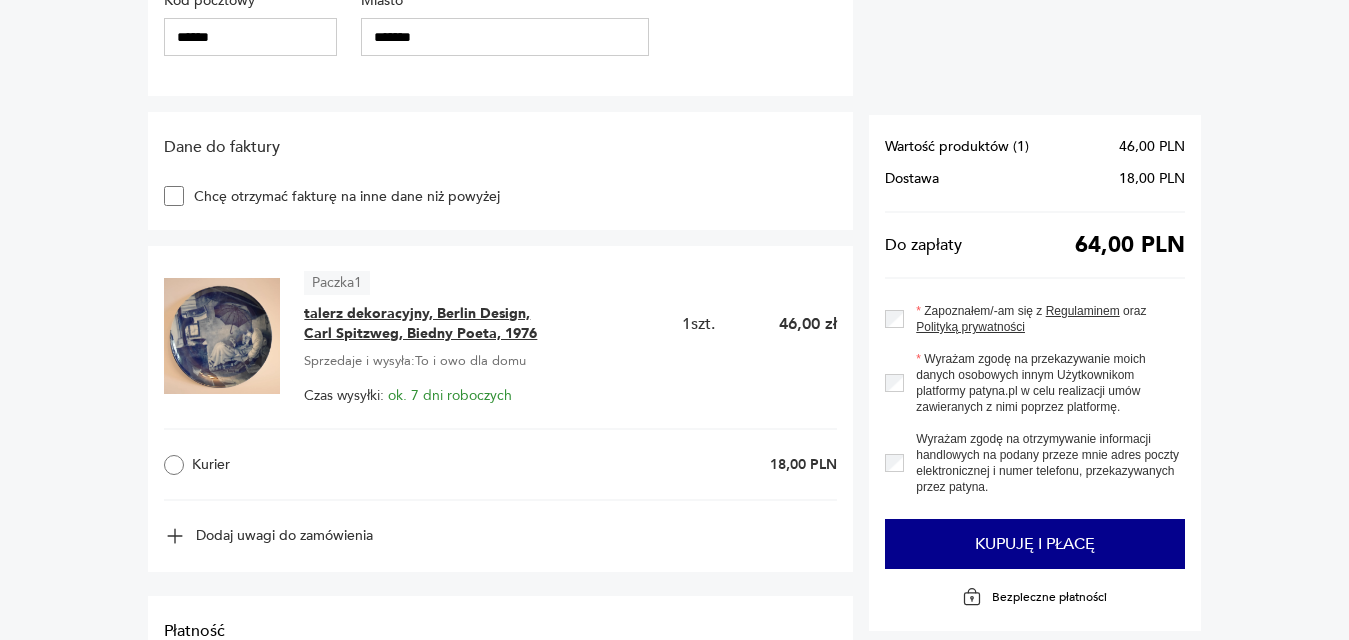 scroll, scrollTop: 800, scrollLeft: 0, axis: vertical 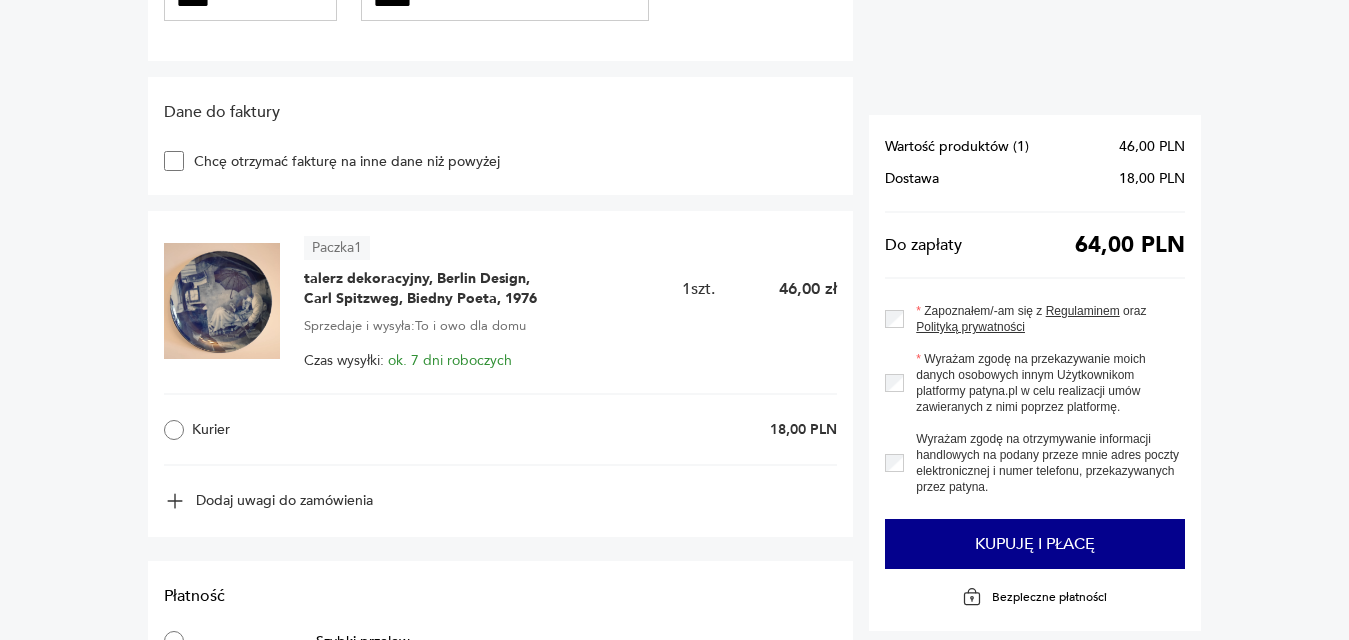 type on "*******" 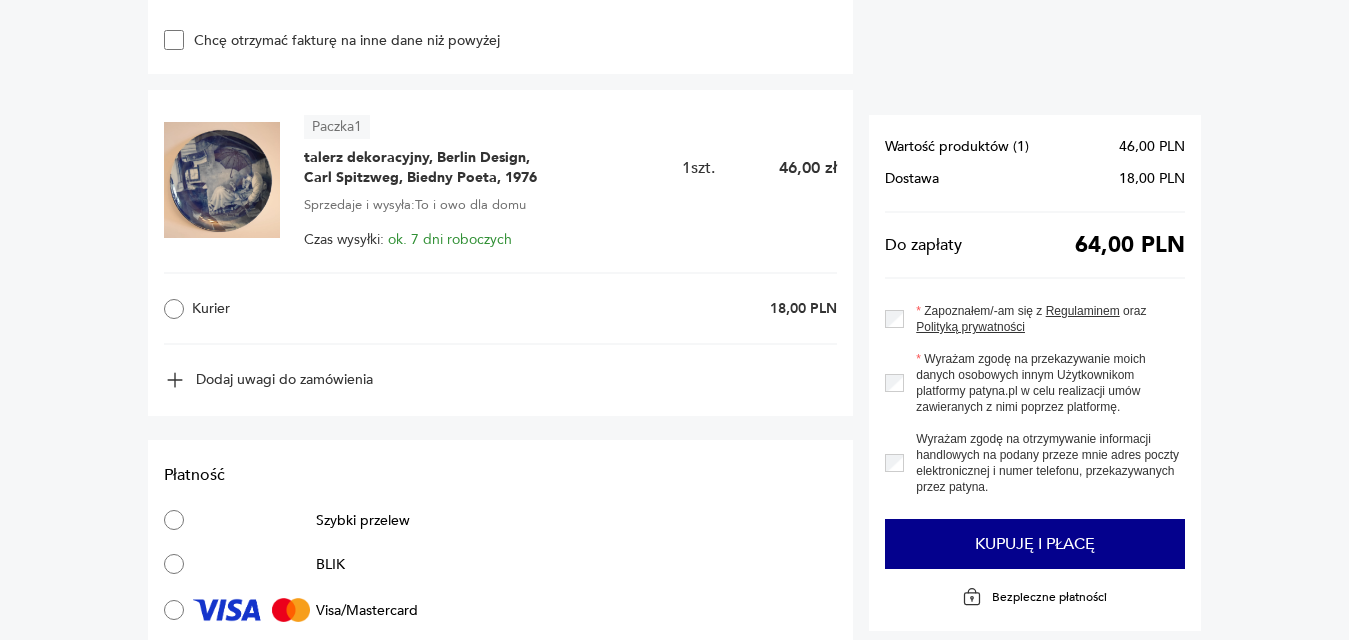 scroll, scrollTop: 1000, scrollLeft: 0, axis: vertical 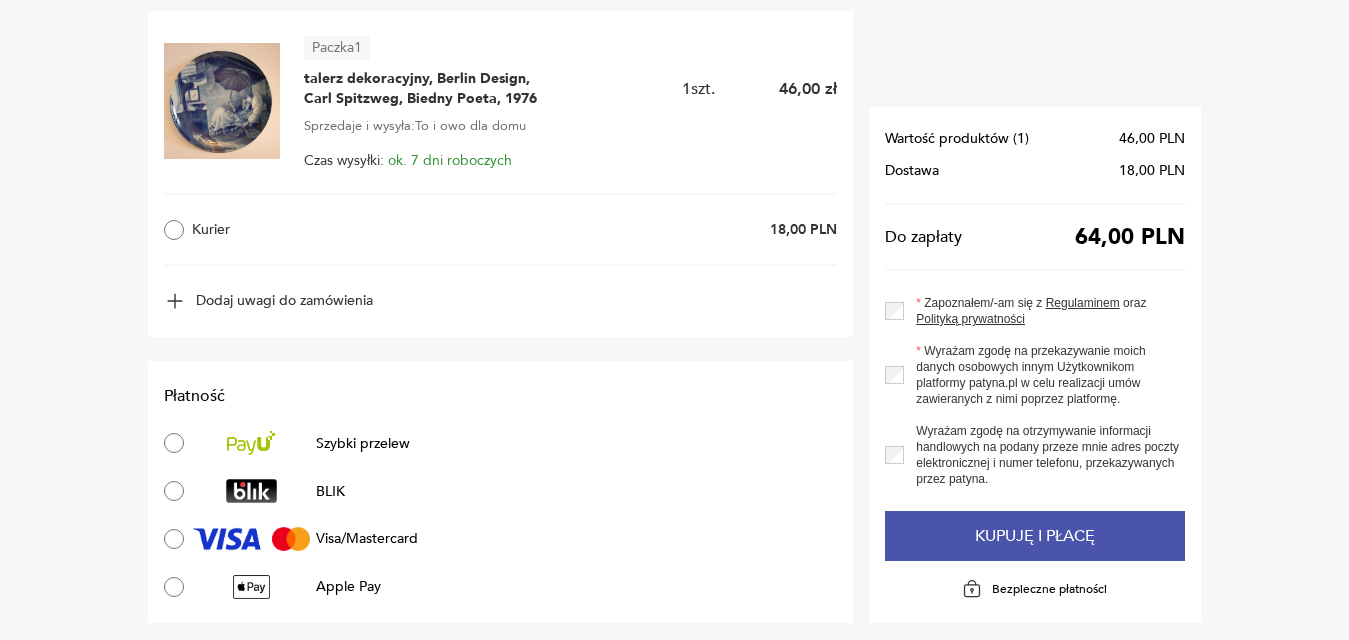 click on "Kupuję i płacę" at bounding box center [1035, 536] 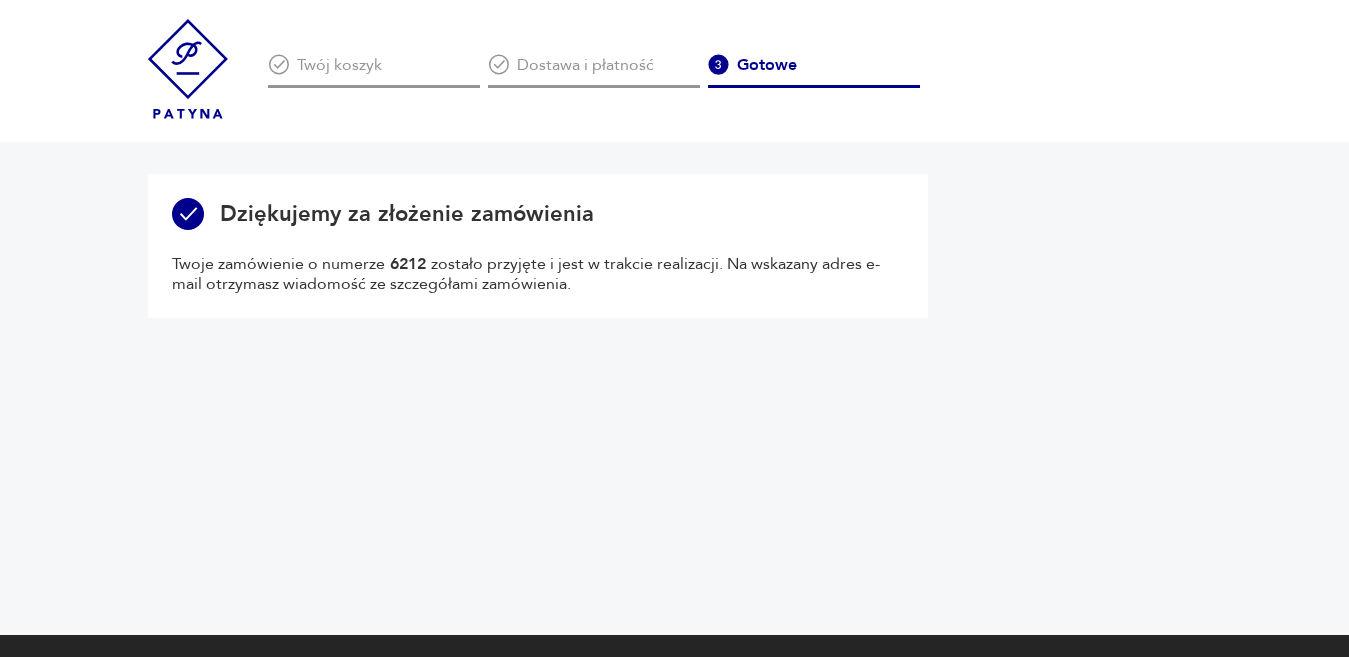 scroll, scrollTop: 0, scrollLeft: 0, axis: both 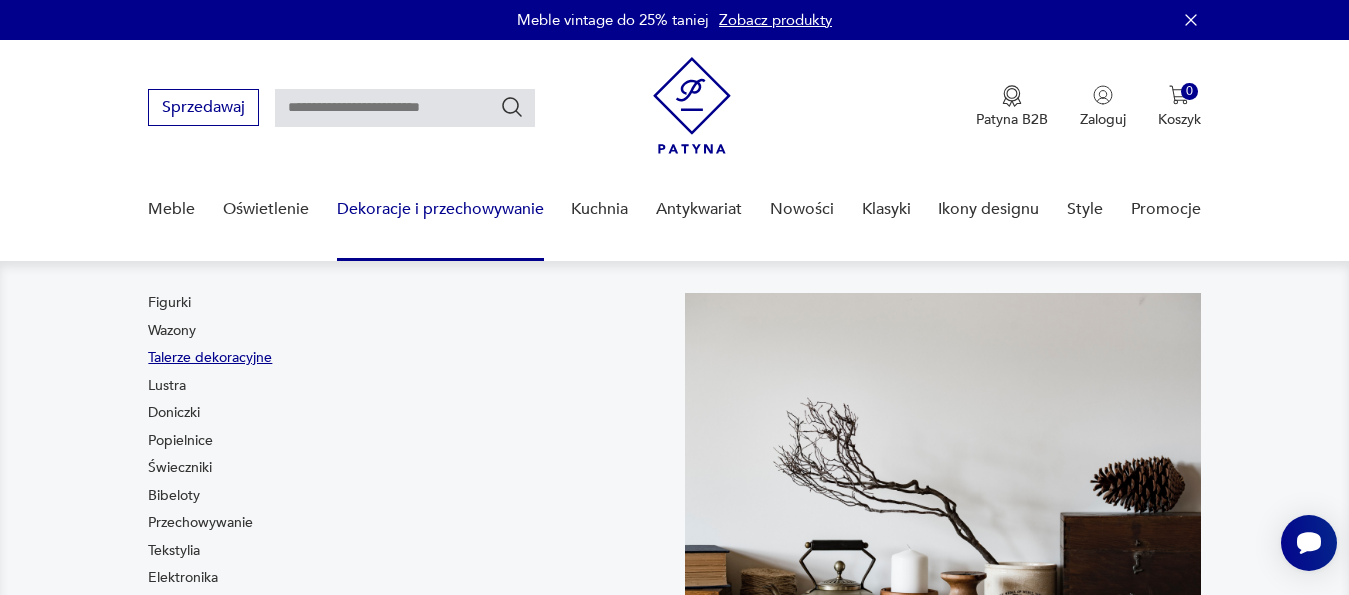 click on "Talerze dekoracyjne" at bounding box center (210, 358) 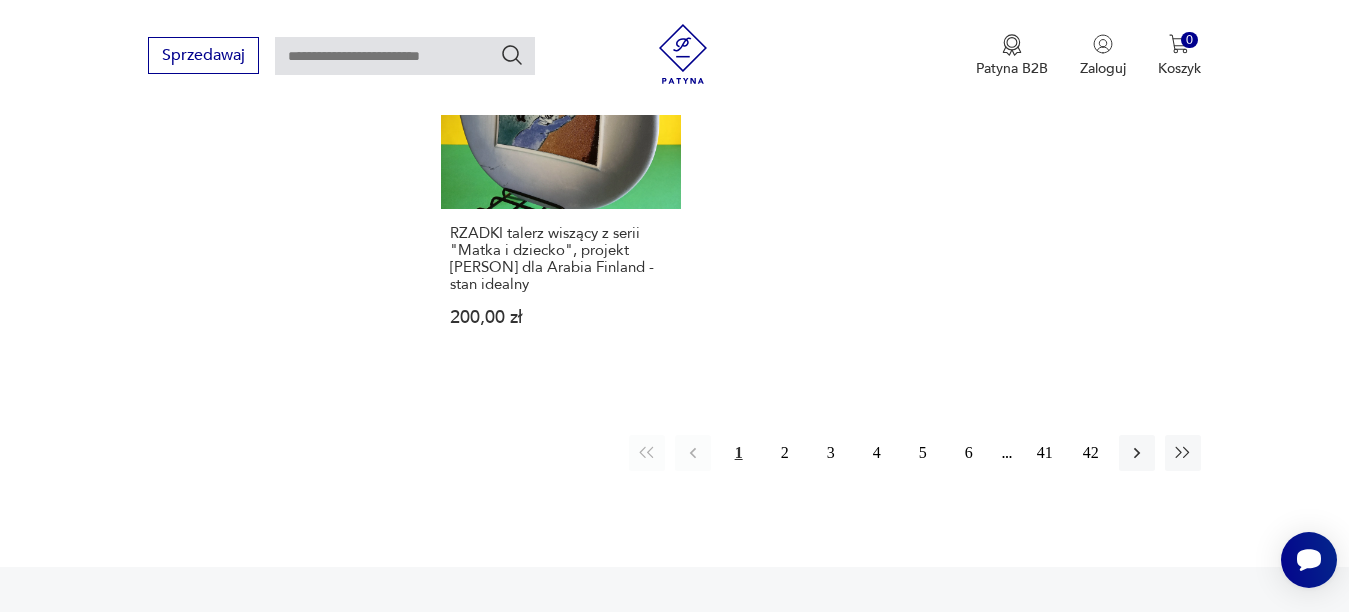 scroll, scrollTop: 3029, scrollLeft: 0, axis: vertical 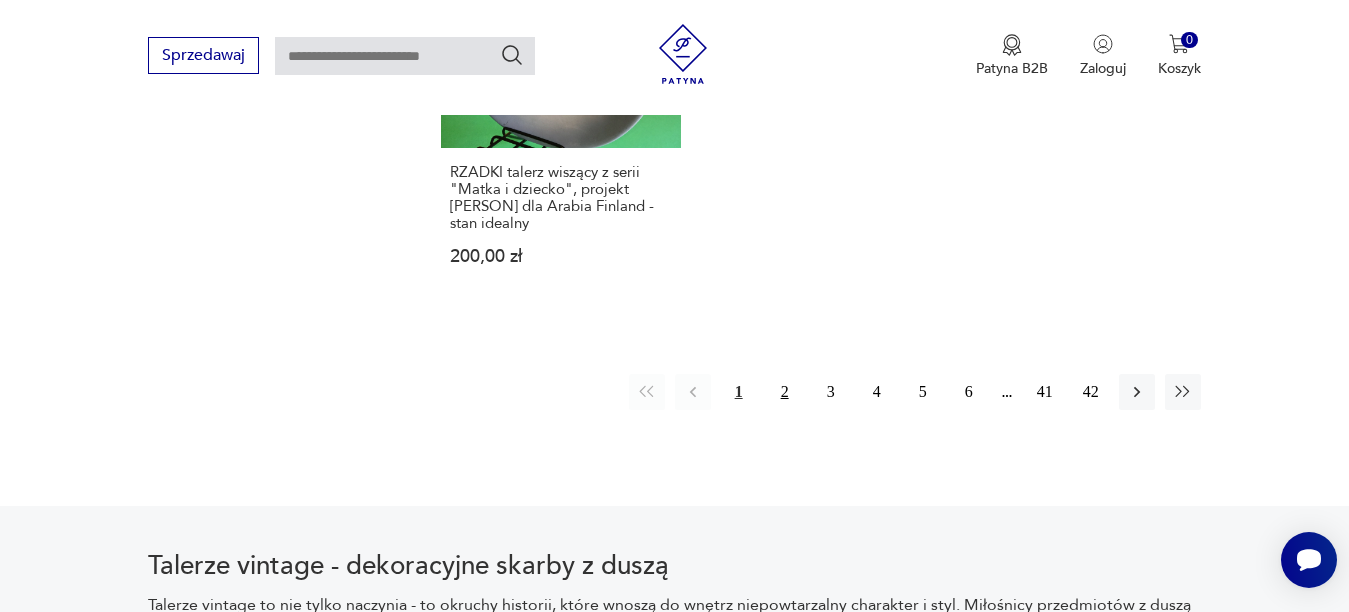 click on "2" at bounding box center [785, 392] 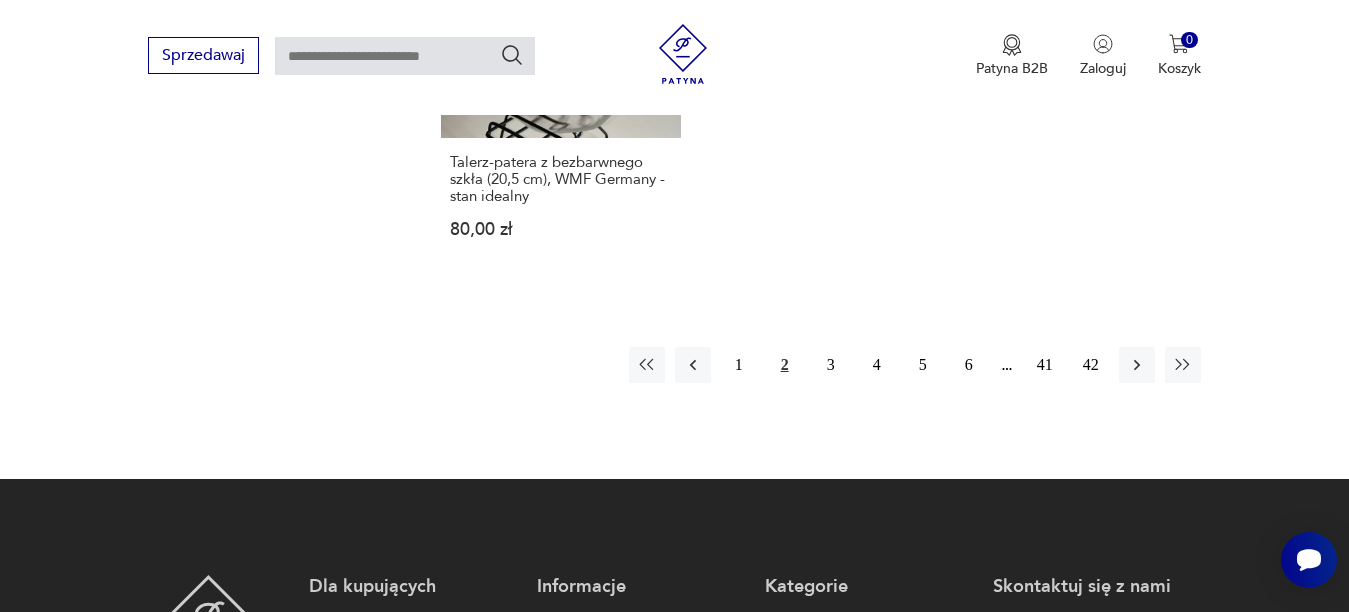 scroll, scrollTop: 3131, scrollLeft: 0, axis: vertical 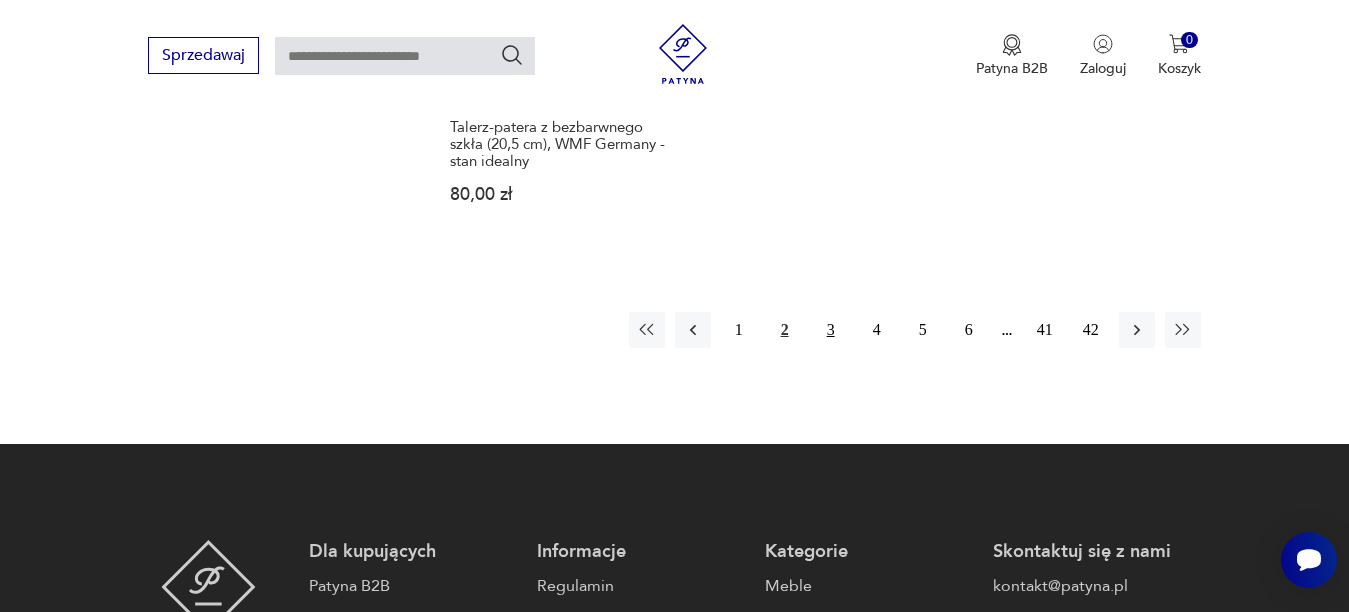 click on "3" at bounding box center (831, 330) 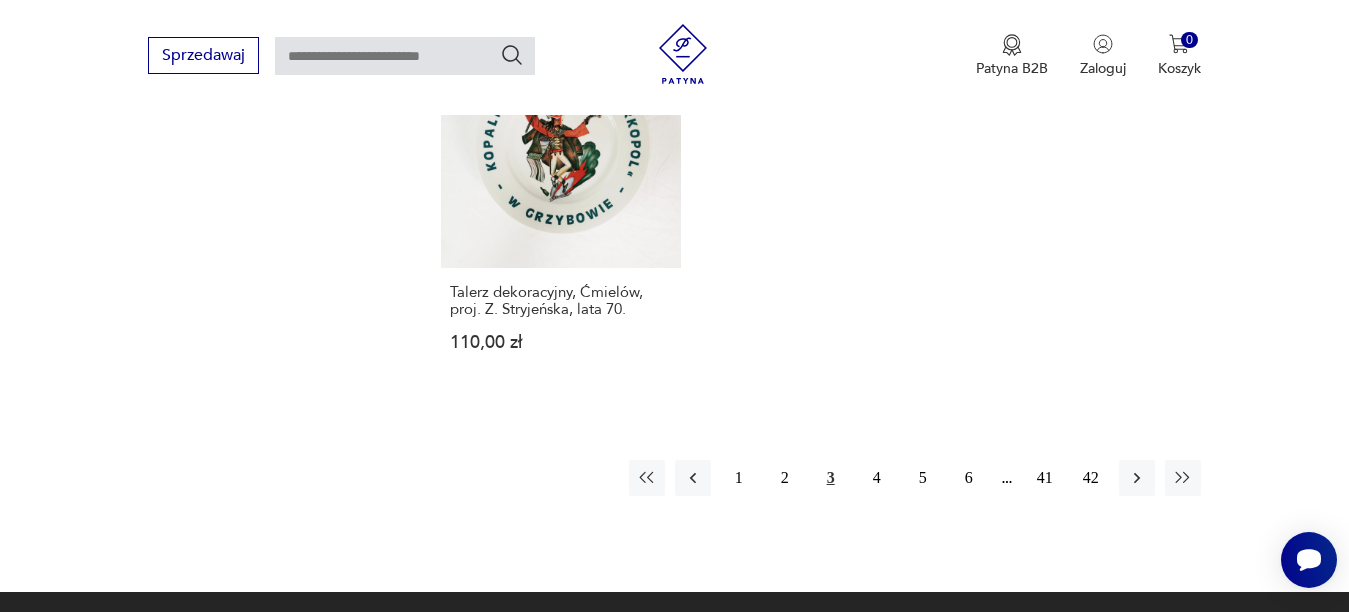 scroll, scrollTop: 2931, scrollLeft: 0, axis: vertical 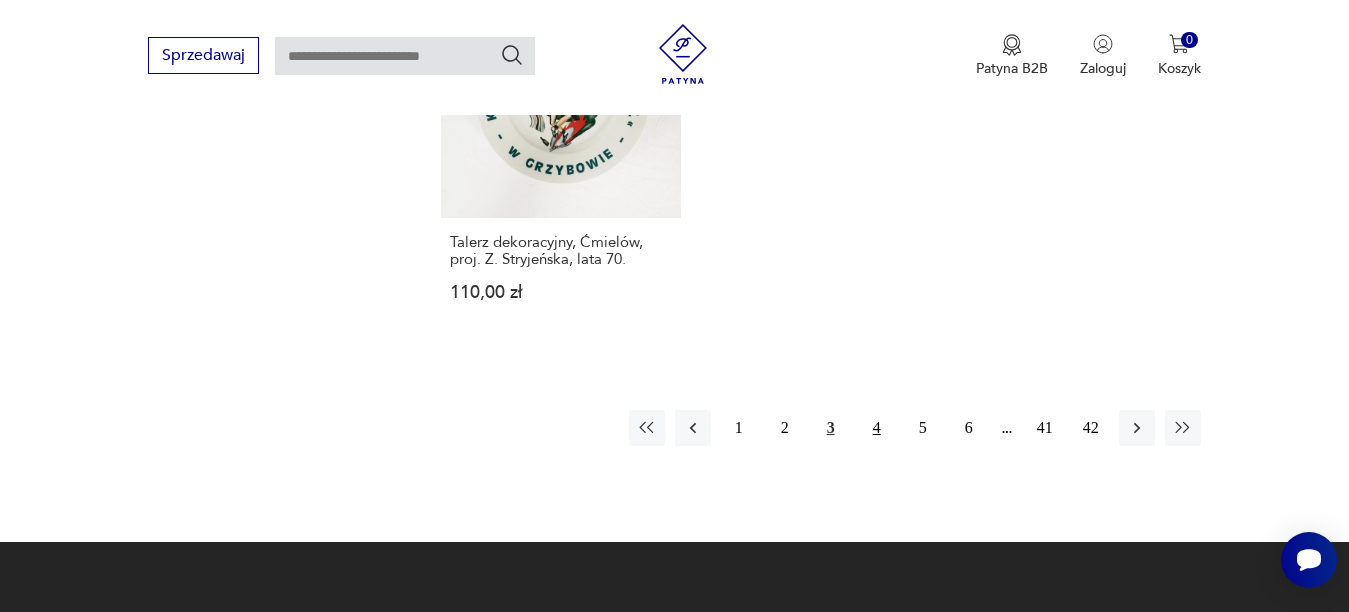click on "4" at bounding box center (877, 428) 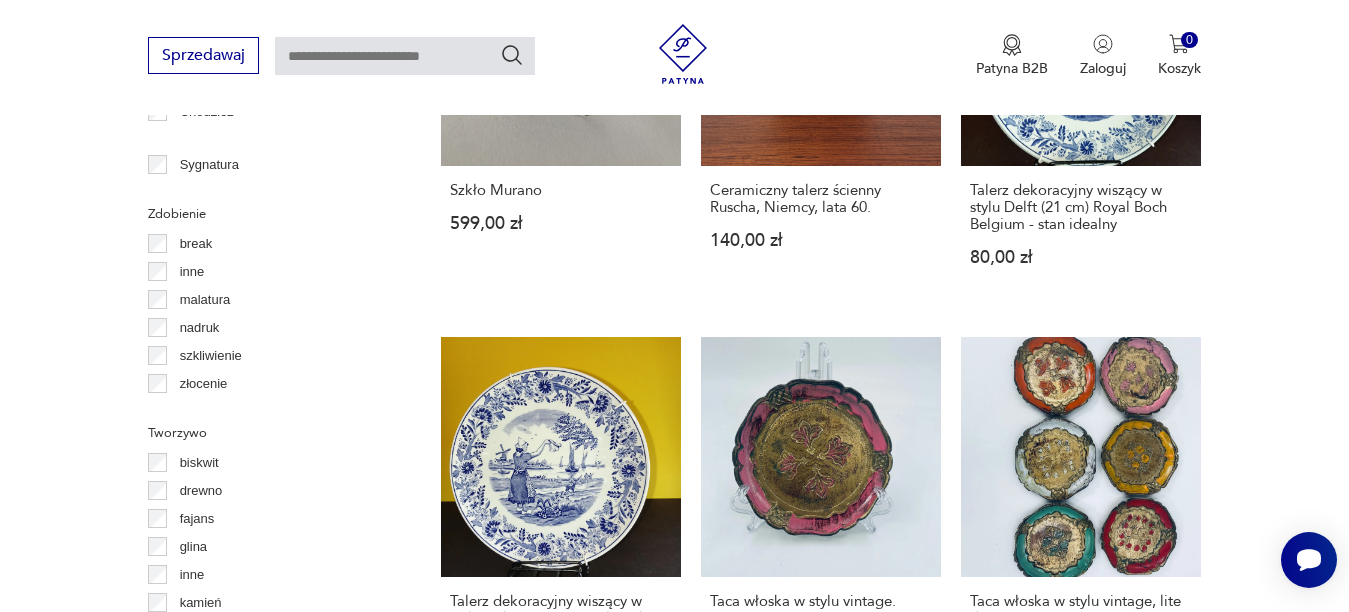 scroll, scrollTop: 2231, scrollLeft: 0, axis: vertical 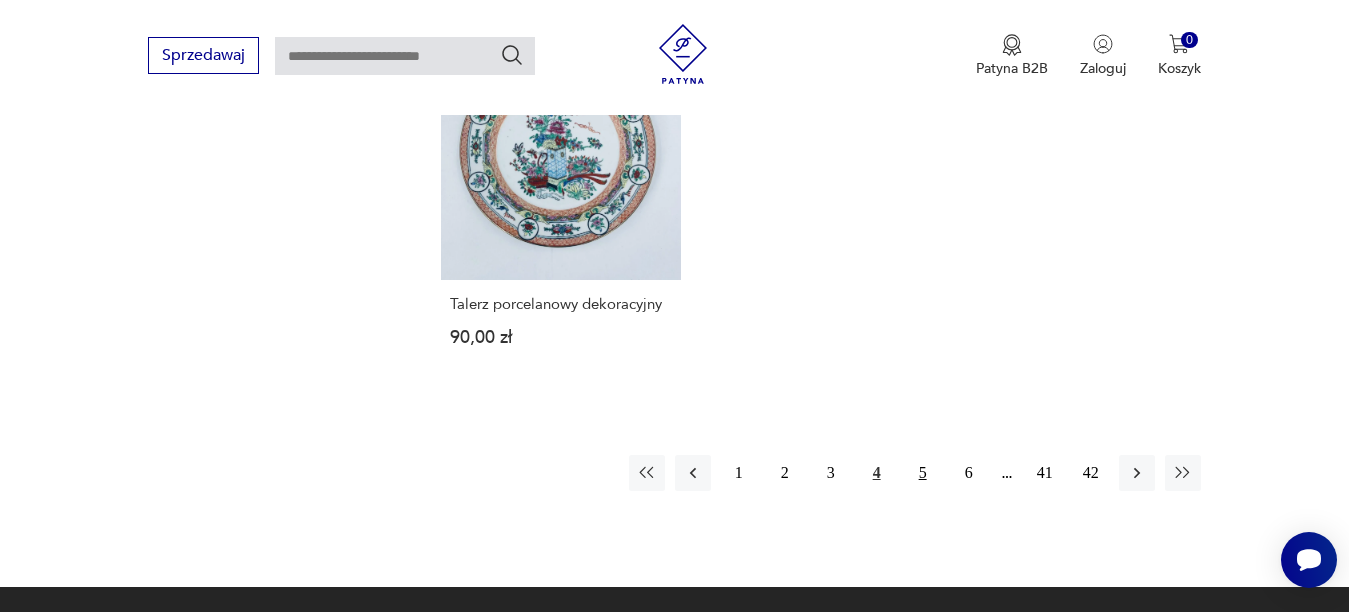 click on "5" at bounding box center [923, 473] 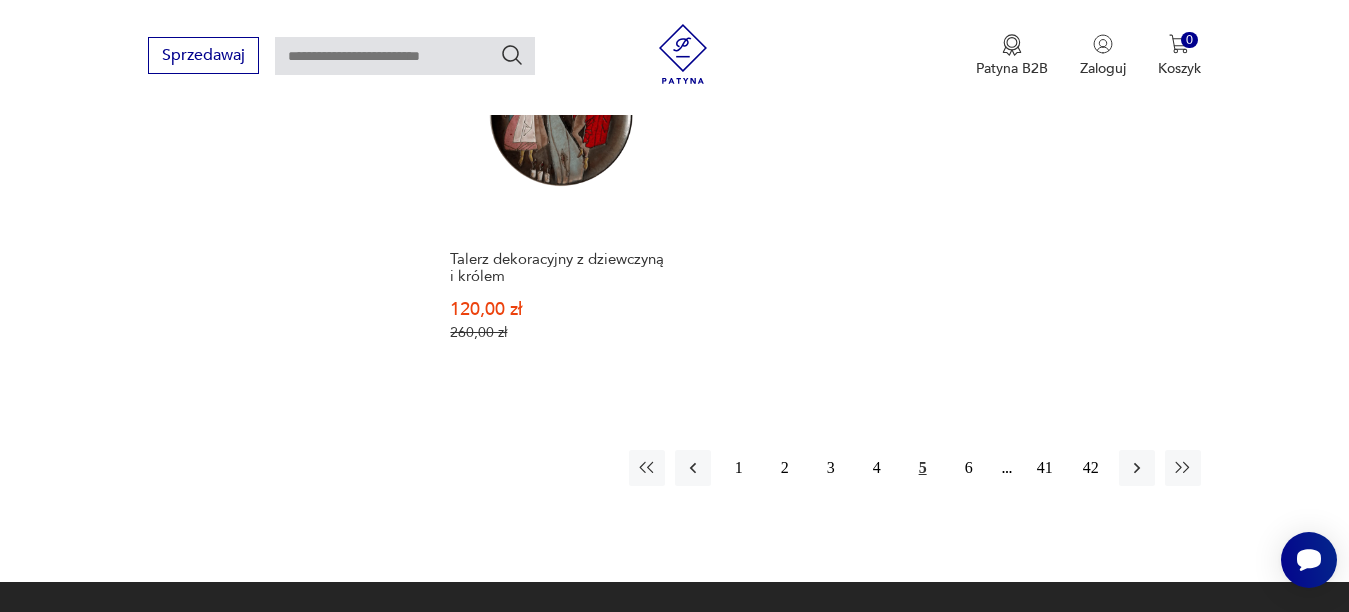 scroll, scrollTop: 3131, scrollLeft: 0, axis: vertical 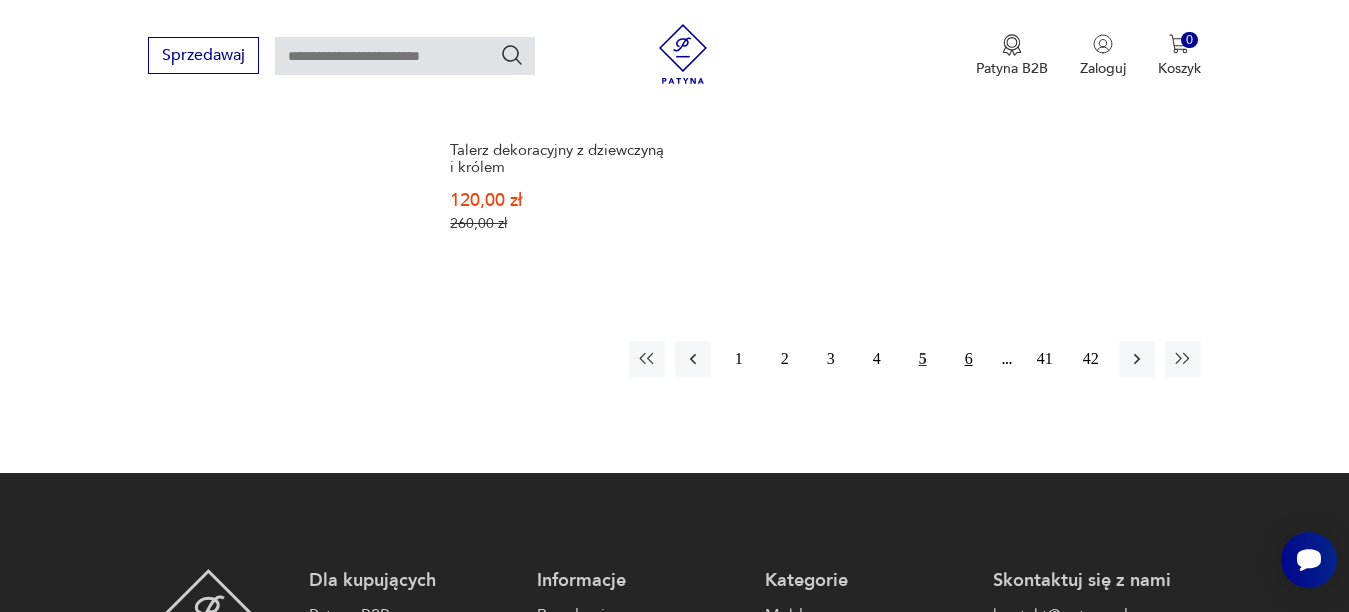 click on "6" at bounding box center [969, 359] 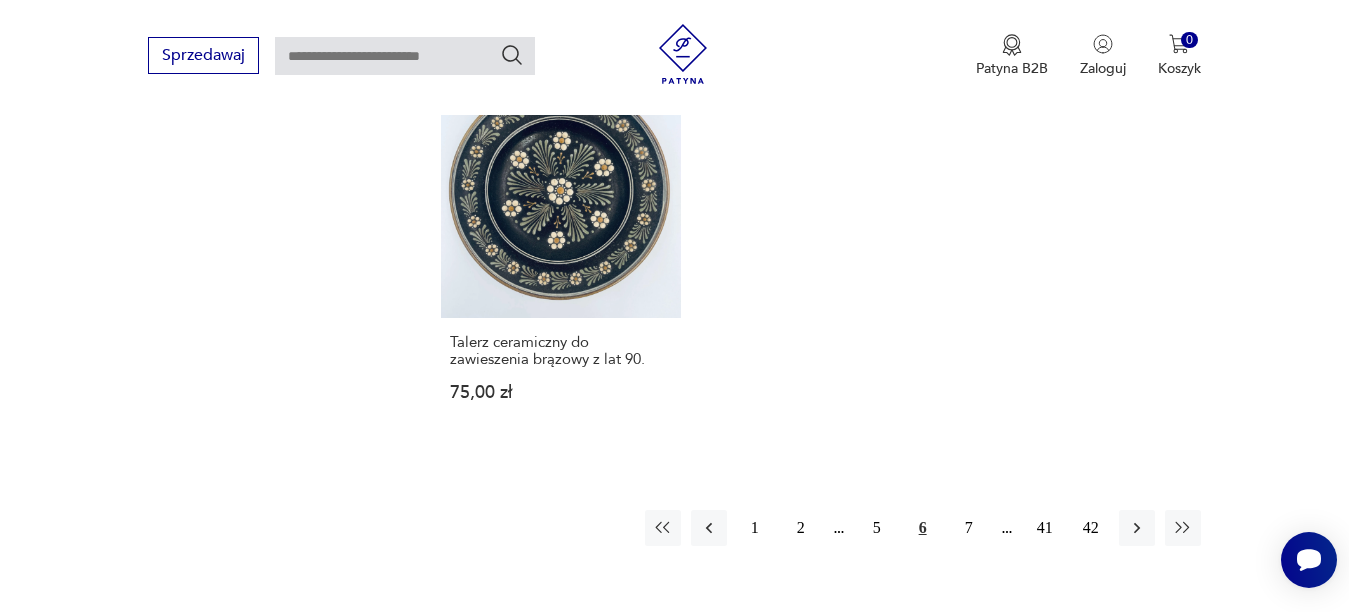 scroll, scrollTop: 3131, scrollLeft: 0, axis: vertical 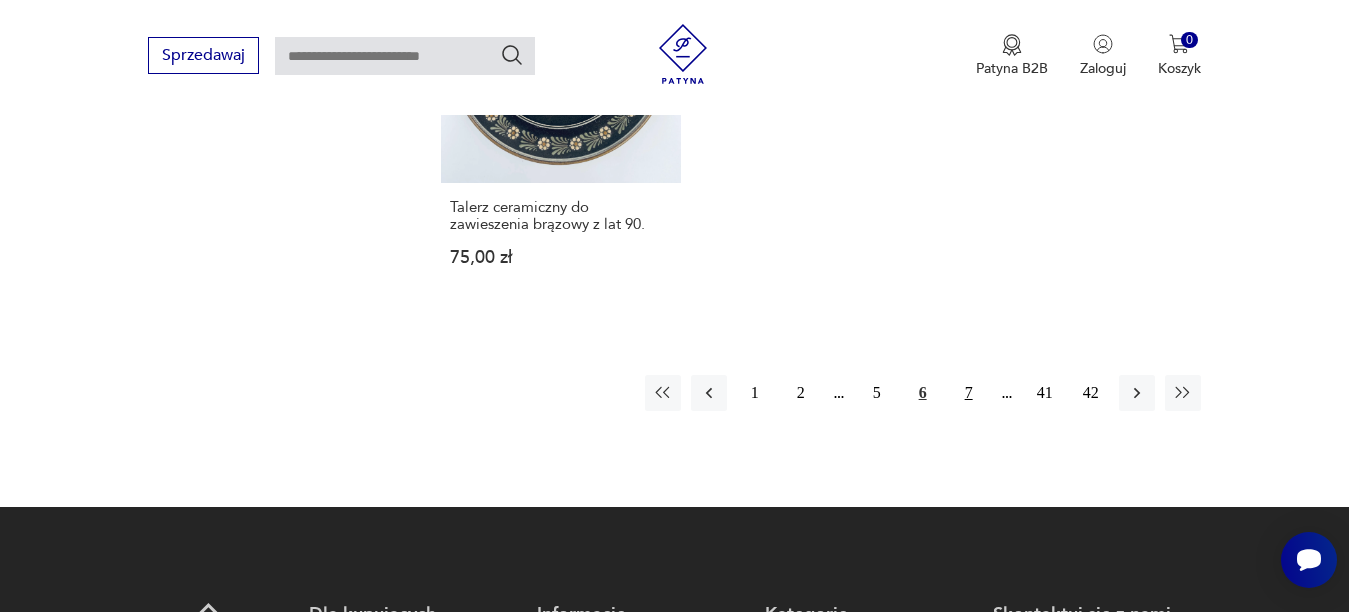 click on "7" at bounding box center (969, 393) 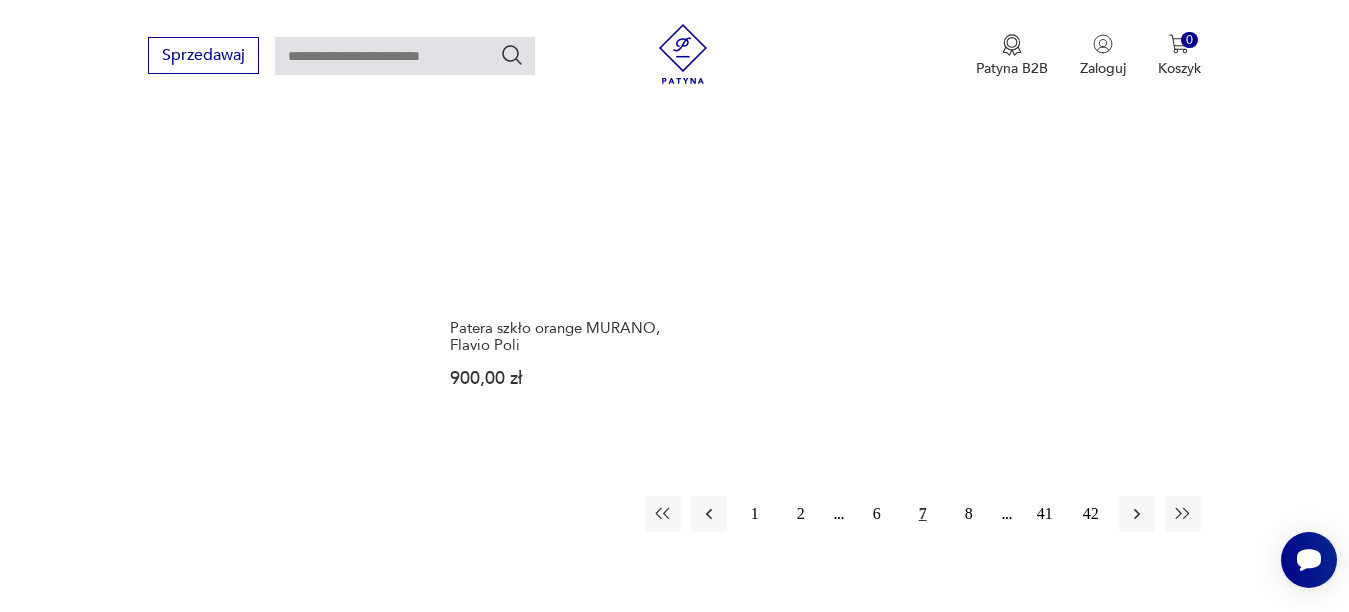 scroll, scrollTop: 2931, scrollLeft: 0, axis: vertical 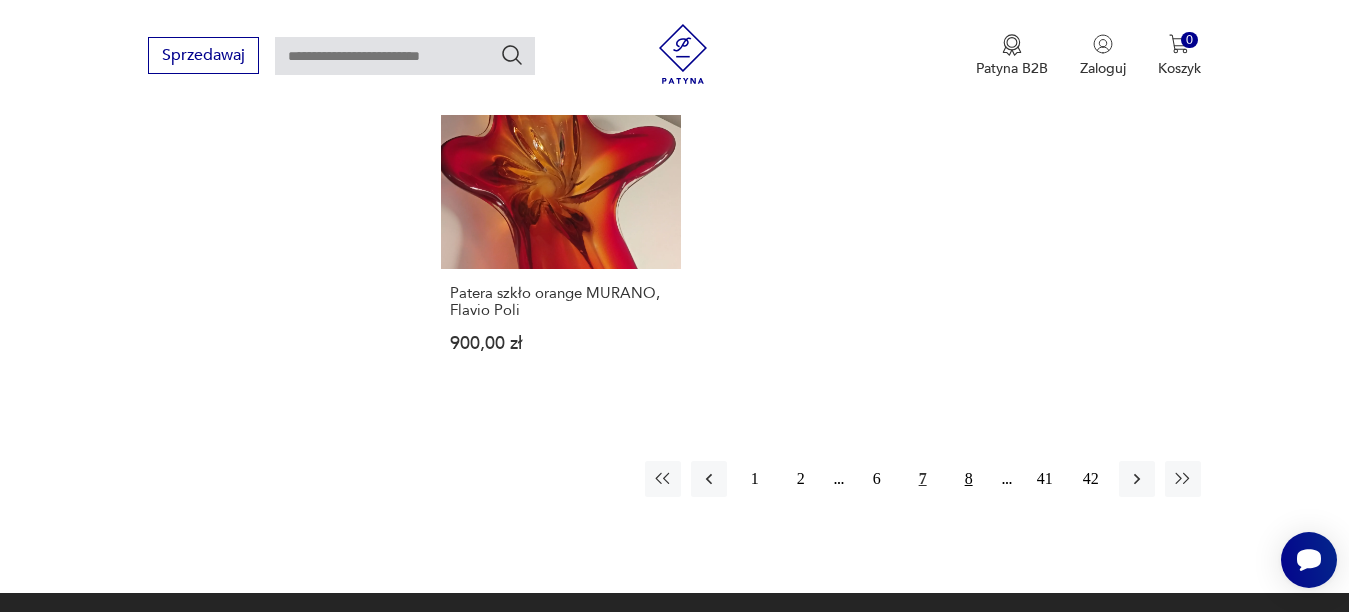 click on "8" at bounding box center [969, 479] 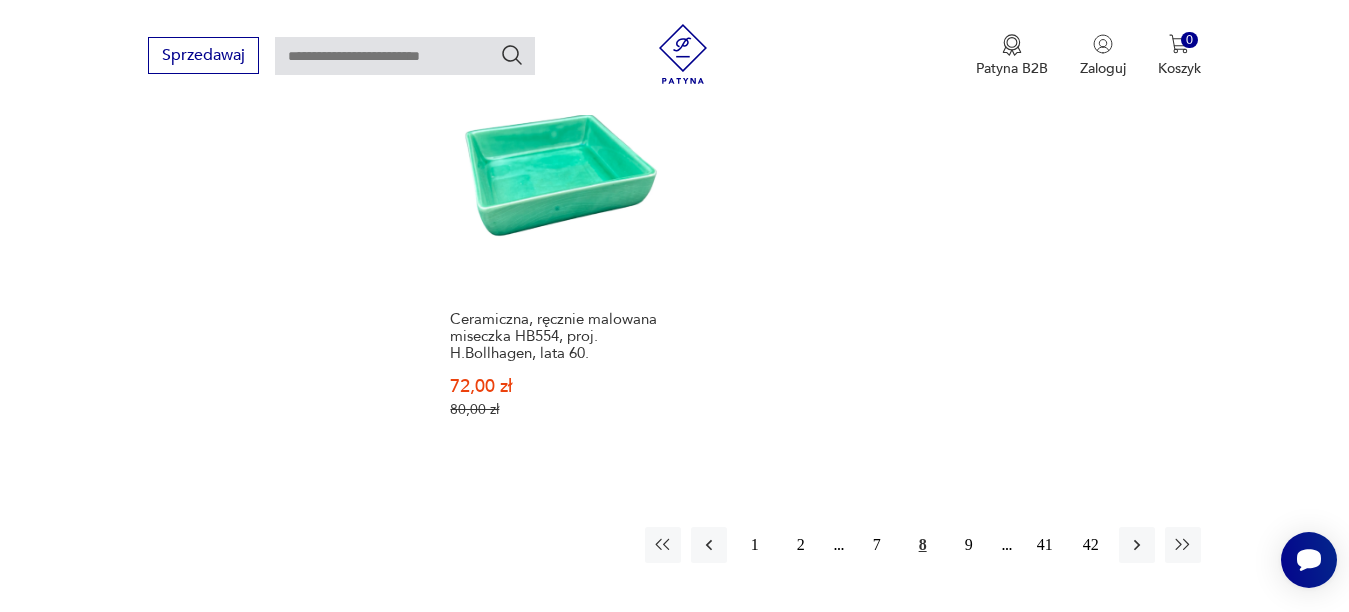 scroll, scrollTop: 3131, scrollLeft: 0, axis: vertical 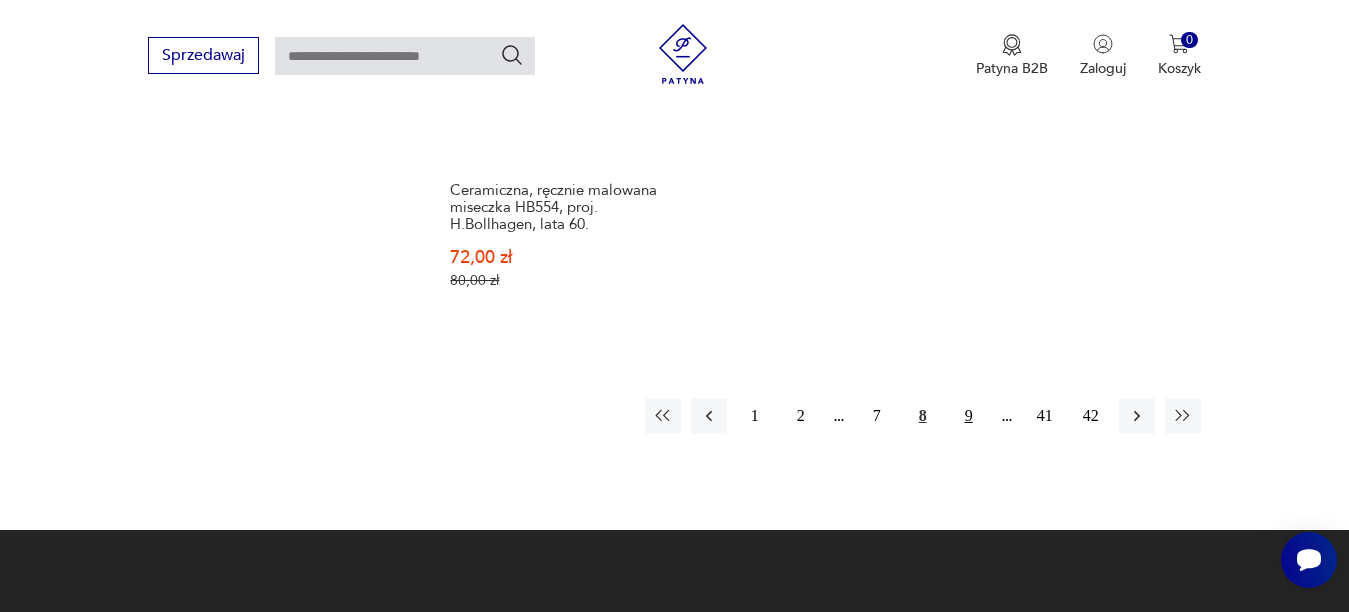 click on "9" at bounding box center [969, 416] 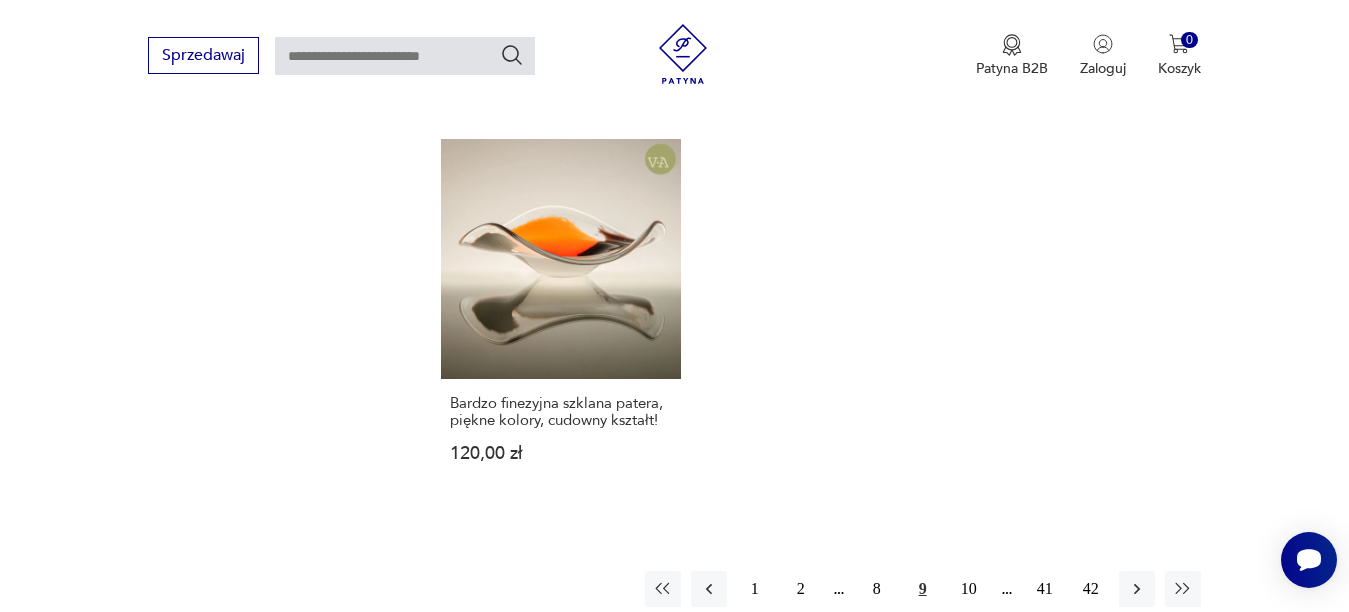 scroll, scrollTop: 3031, scrollLeft: 0, axis: vertical 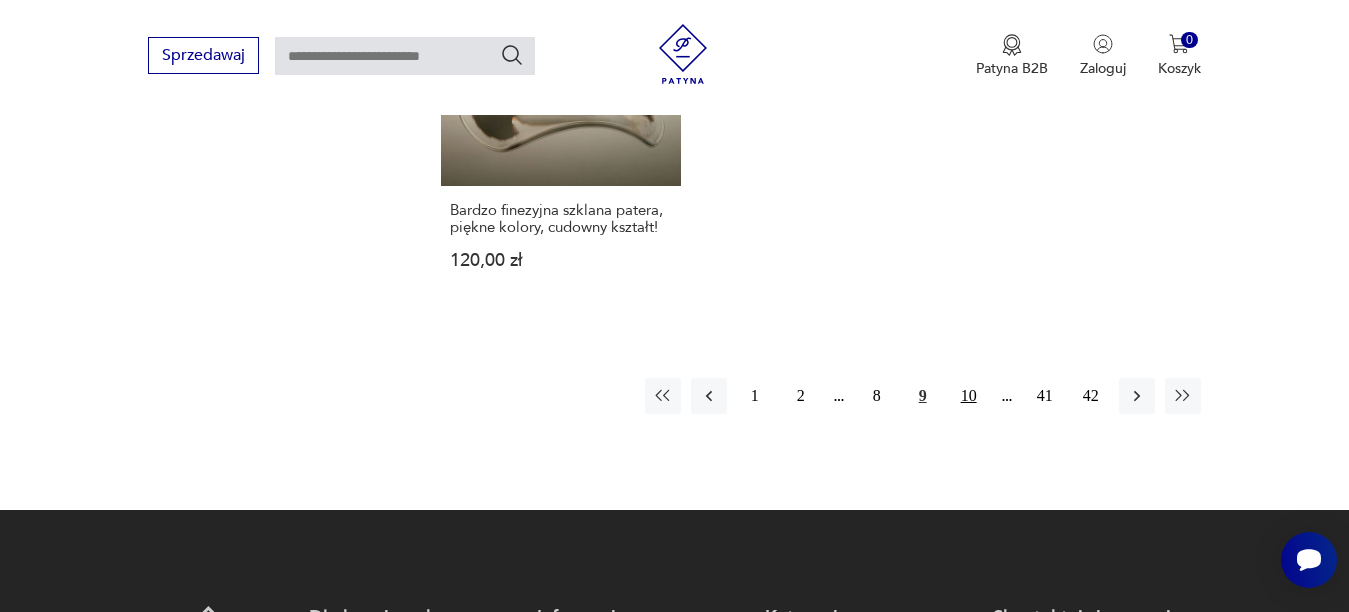 click on "10" at bounding box center [969, 396] 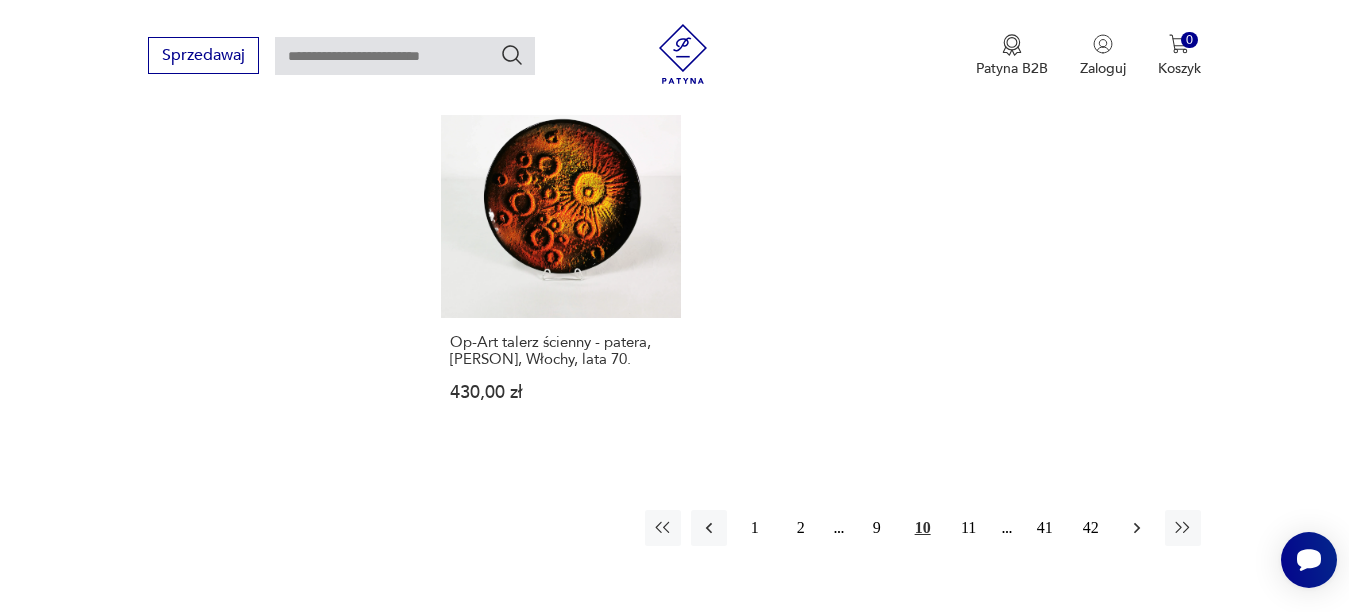 scroll, scrollTop: 3031, scrollLeft: 0, axis: vertical 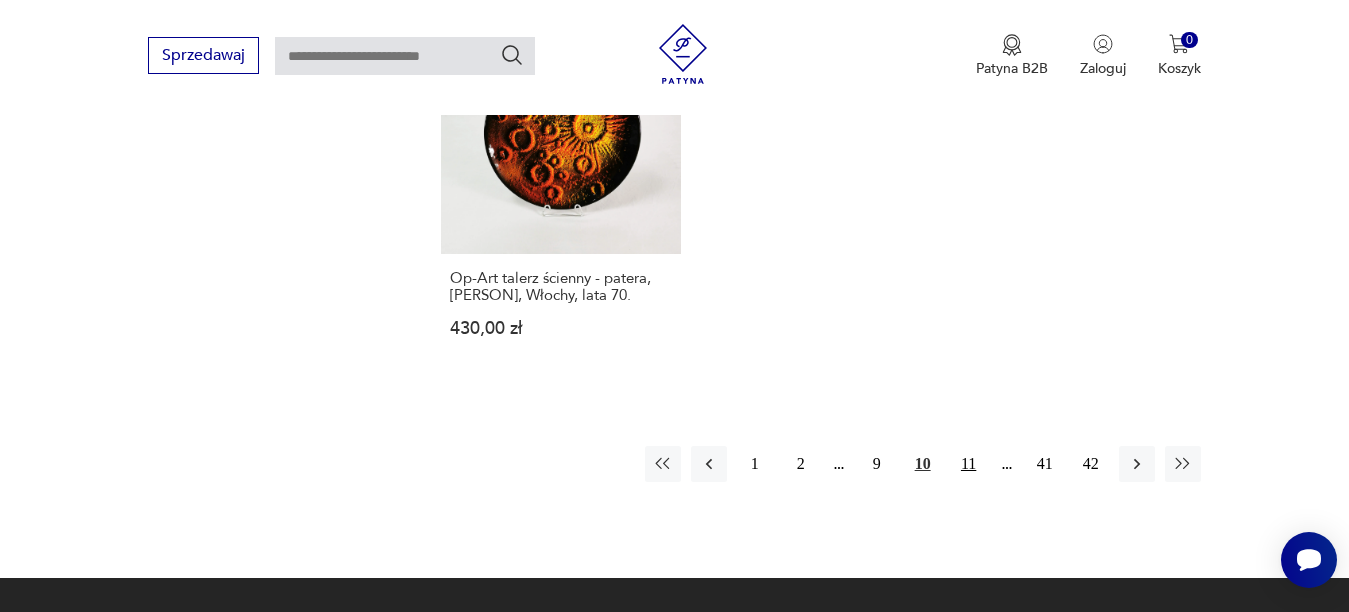 click on "11" at bounding box center [969, 464] 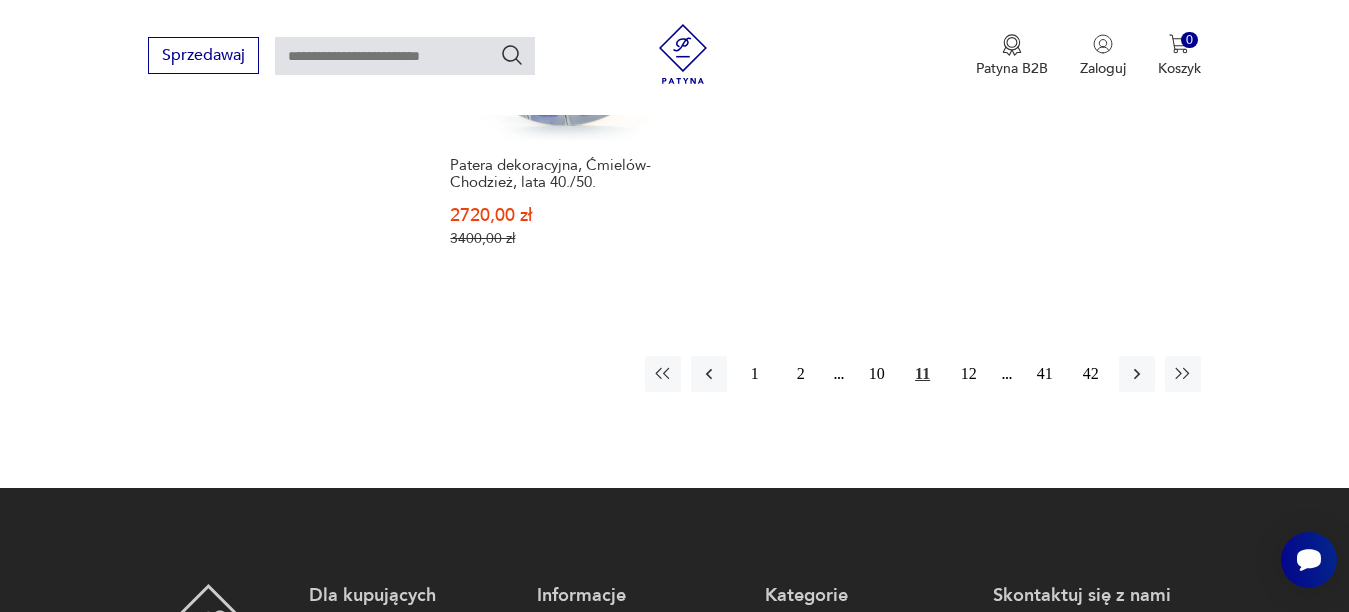 scroll, scrollTop: 3131, scrollLeft: 0, axis: vertical 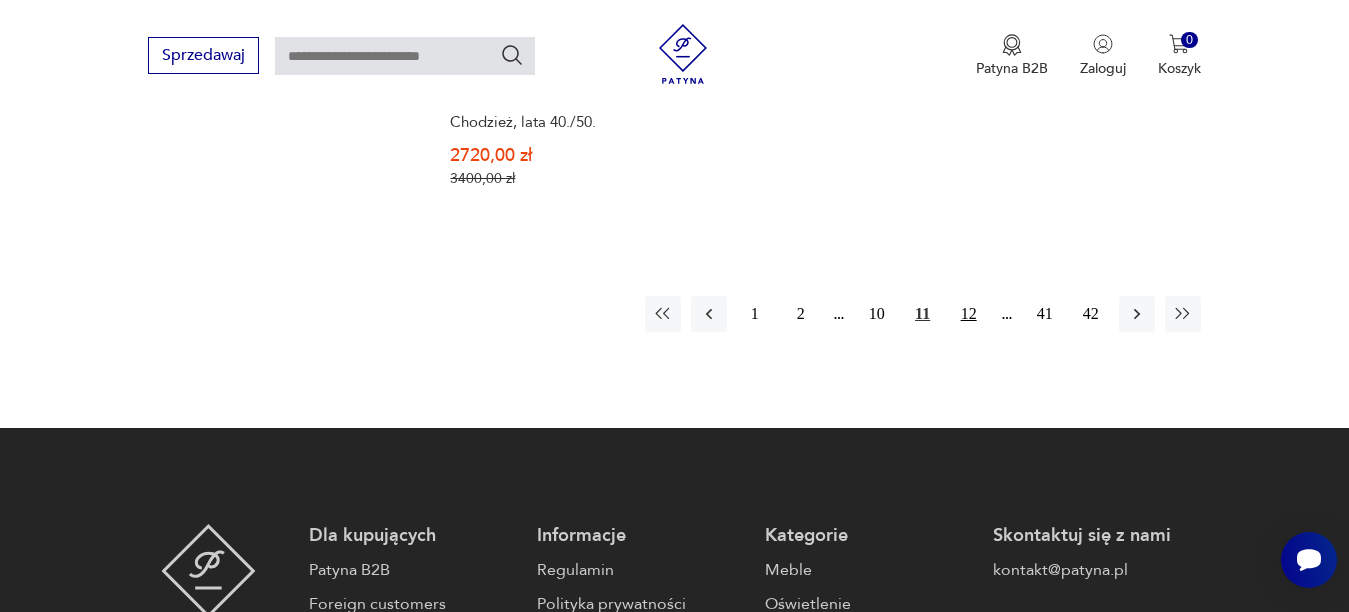 click on "12" at bounding box center [969, 314] 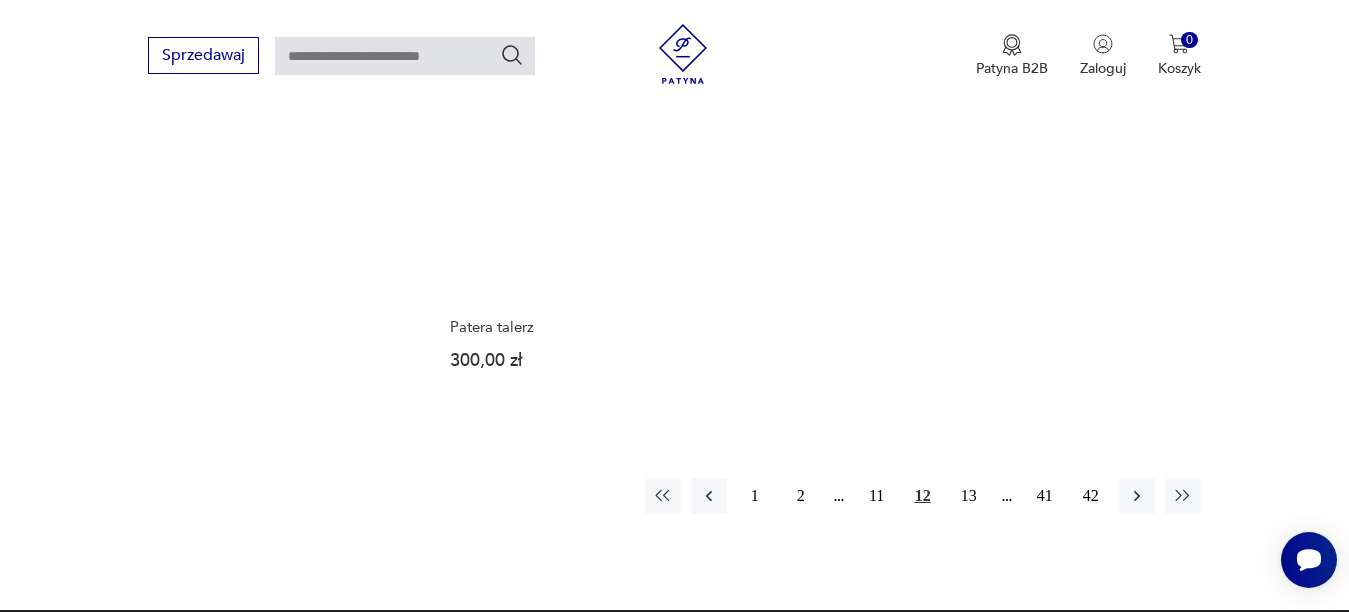 scroll, scrollTop: 3031, scrollLeft: 0, axis: vertical 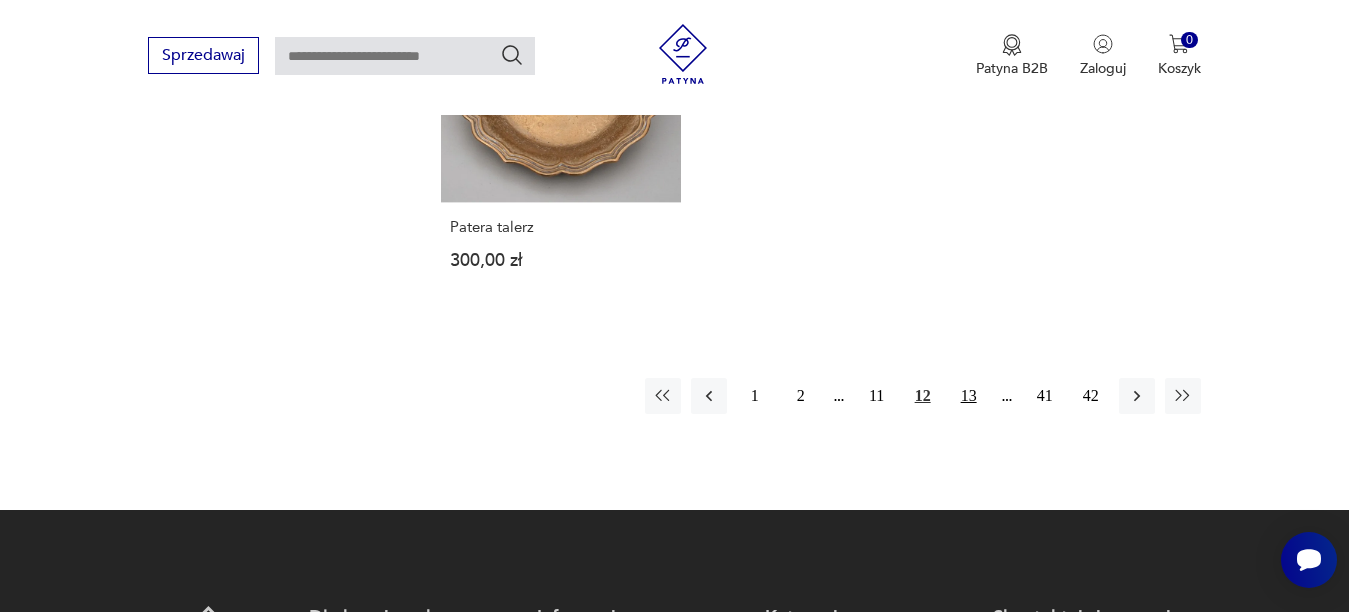 click on "13" at bounding box center (969, 396) 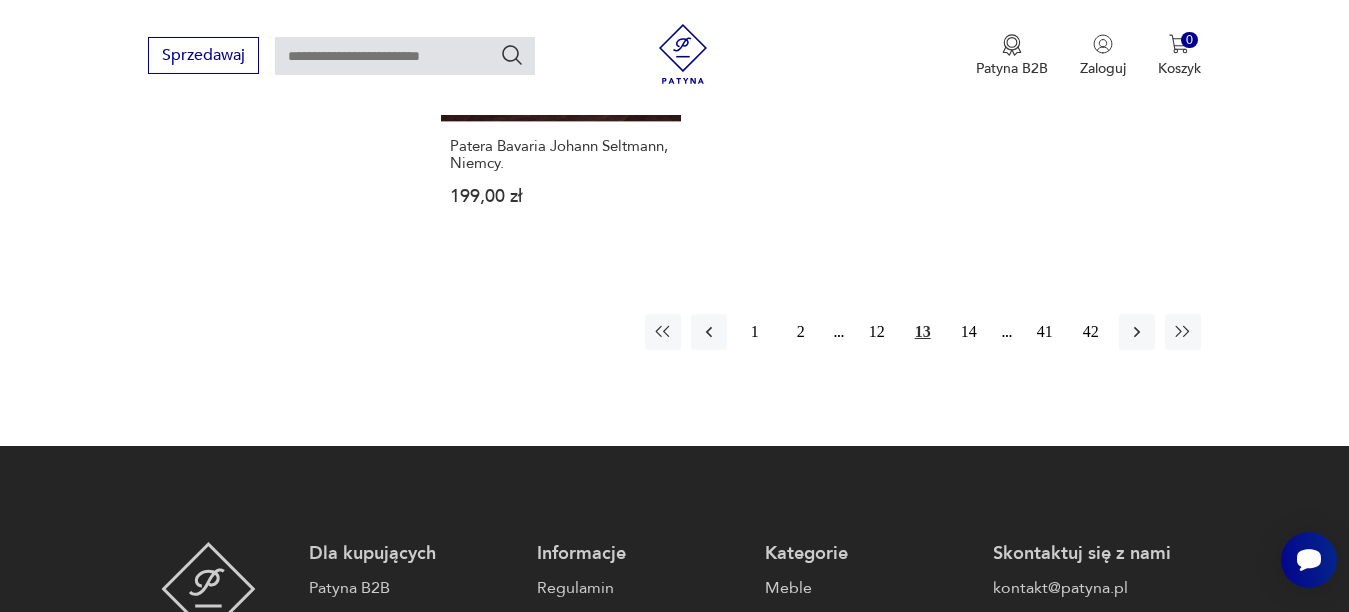 scroll, scrollTop: 3031, scrollLeft: 0, axis: vertical 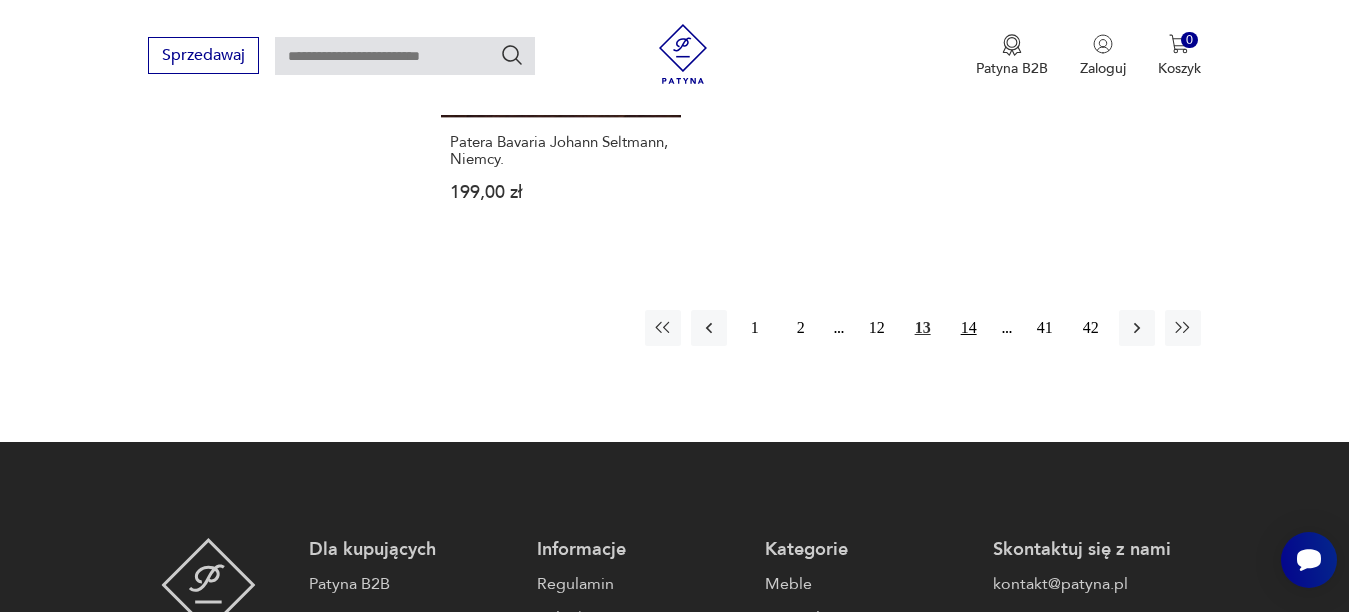 click on "14" at bounding box center [969, 328] 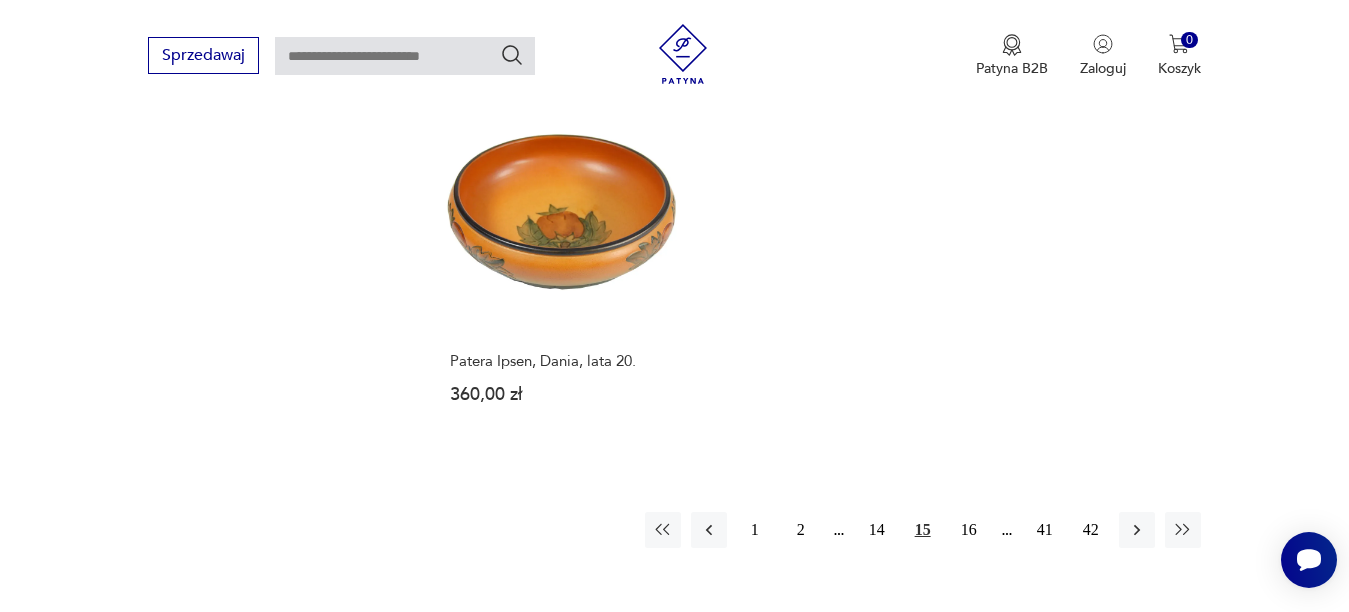 scroll, scrollTop: 2831, scrollLeft: 0, axis: vertical 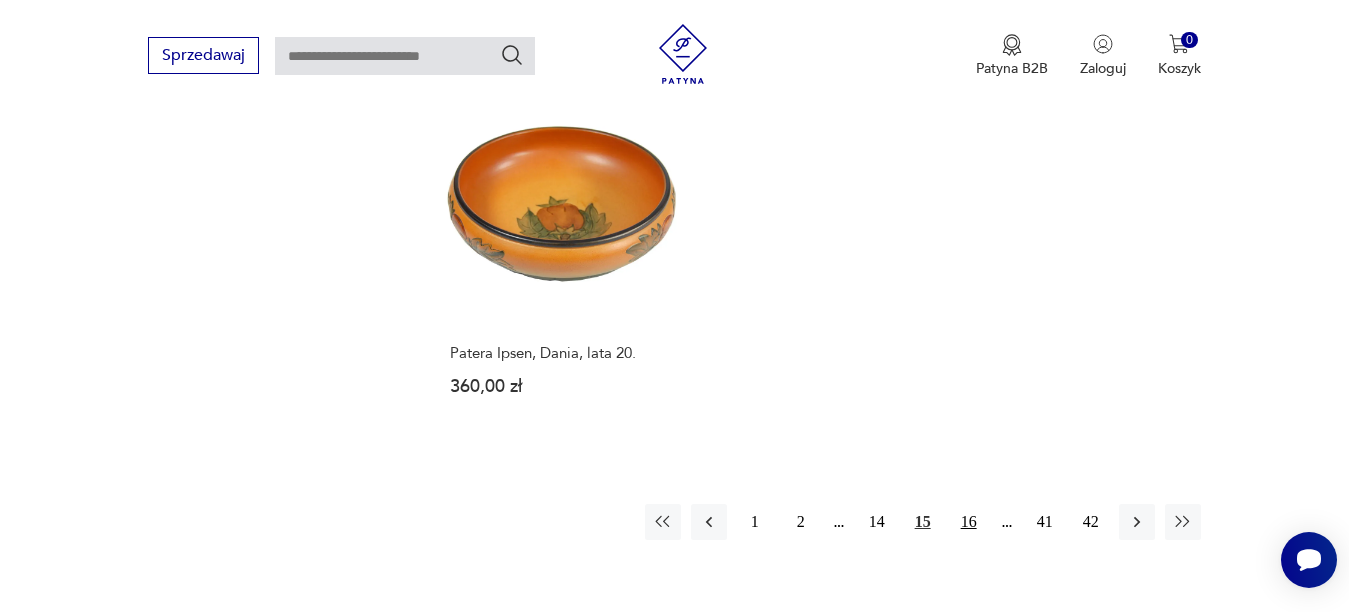 click on "16" at bounding box center (969, 522) 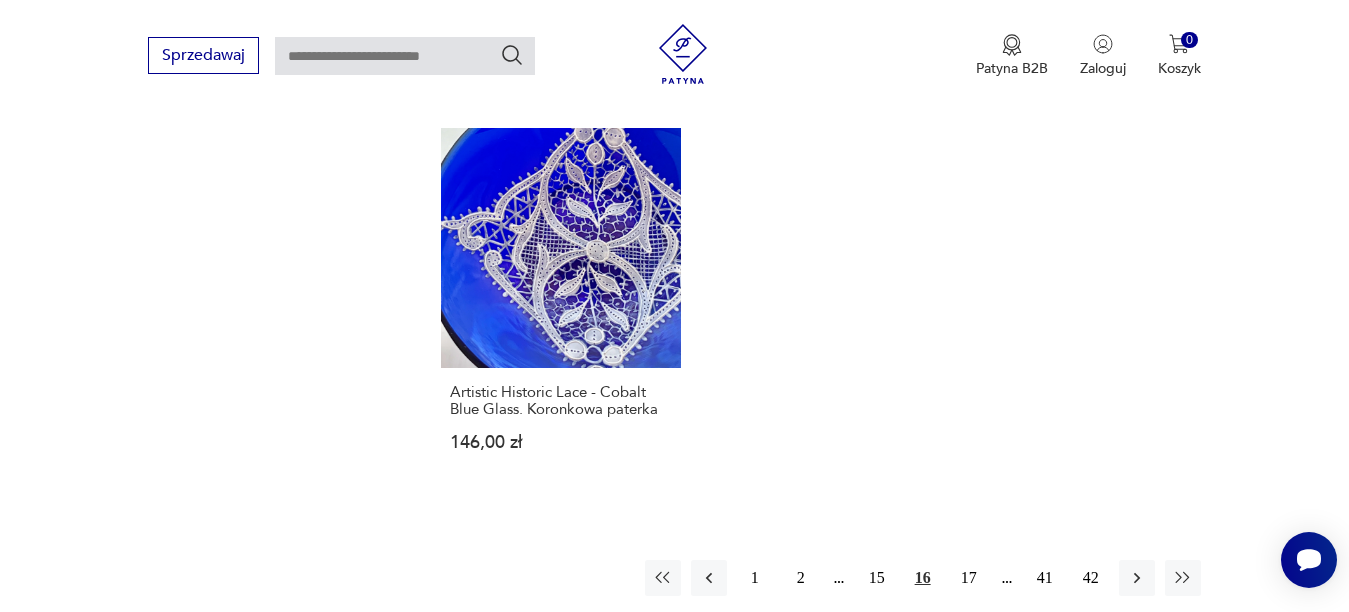 scroll, scrollTop: 2931, scrollLeft: 0, axis: vertical 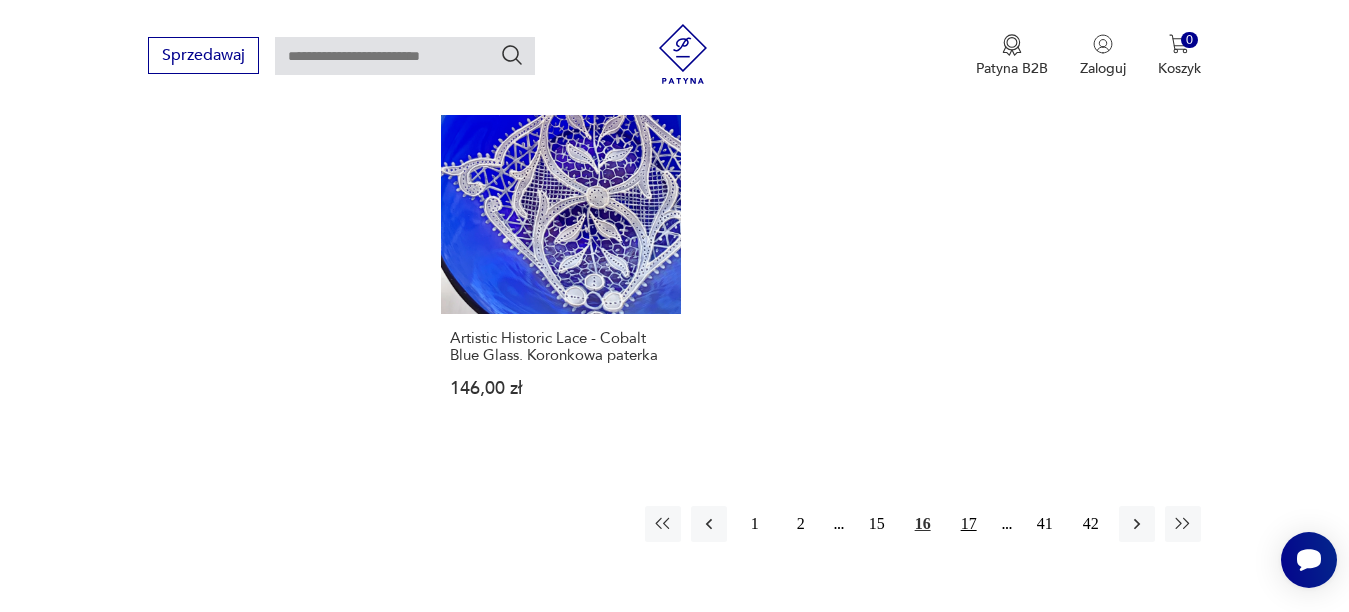 click on "17" at bounding box center [969, 524] 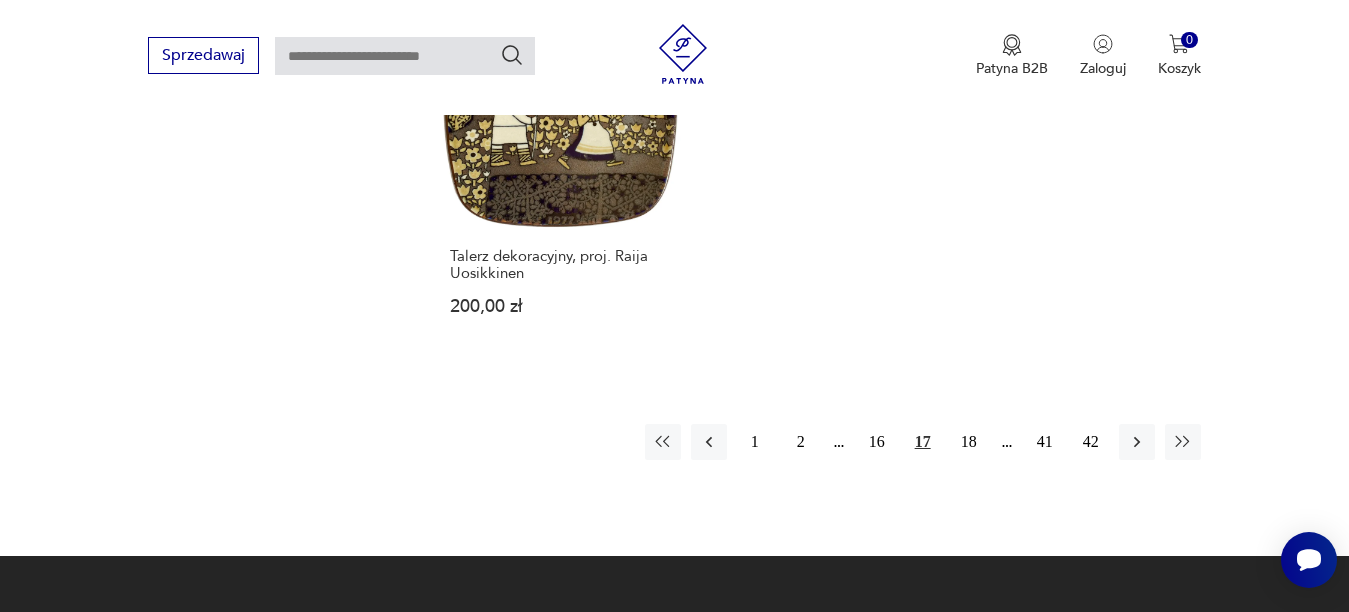 scroll, scrollTop: 3031, scrollLeft: 0, axis: vertical 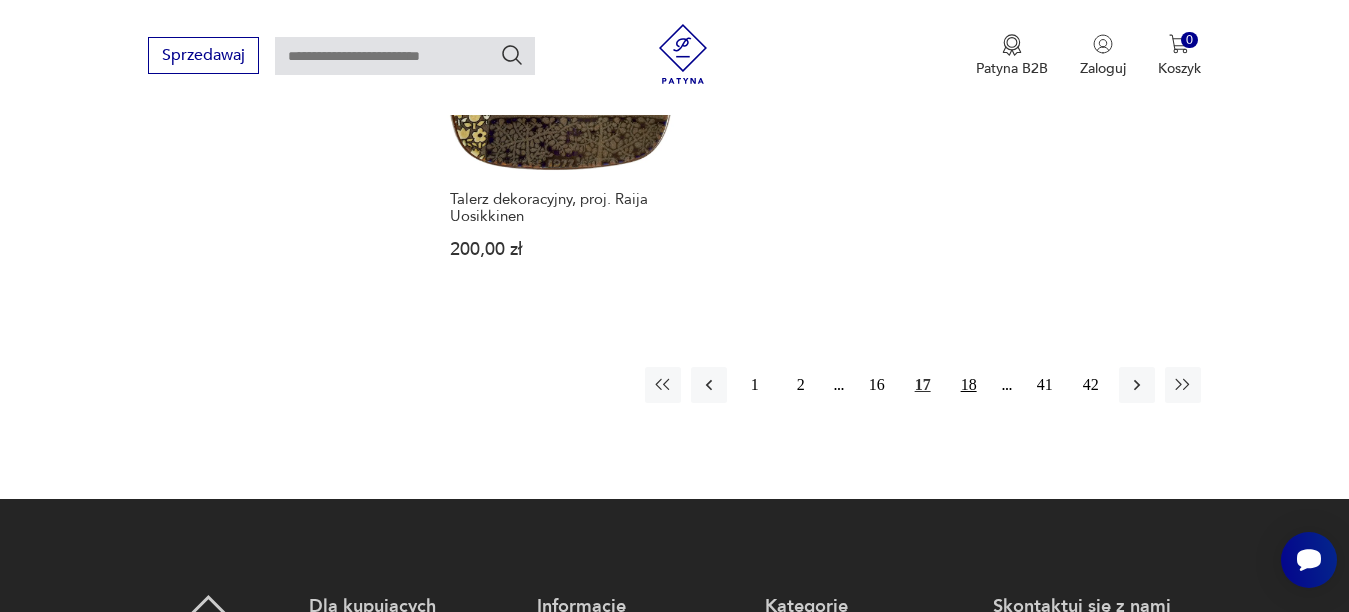 click on "18" at bounding box center [969, 385] 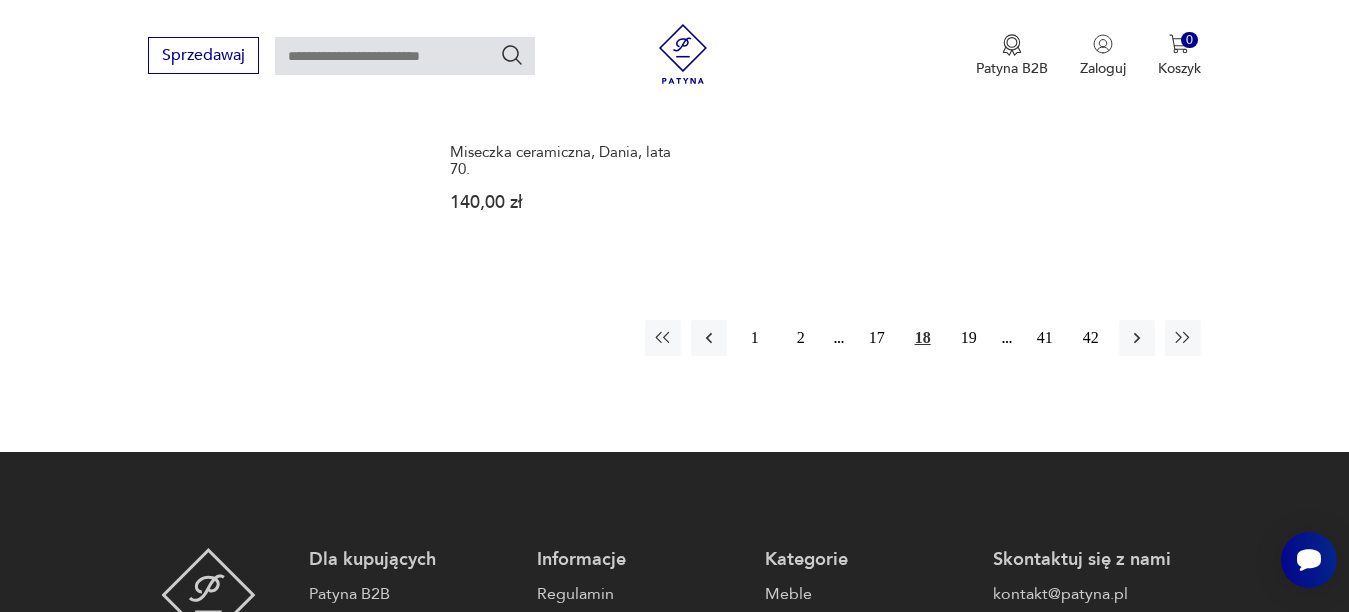 scroll, scrollTop: 3031, scrollLeft: 0, axis: vertical 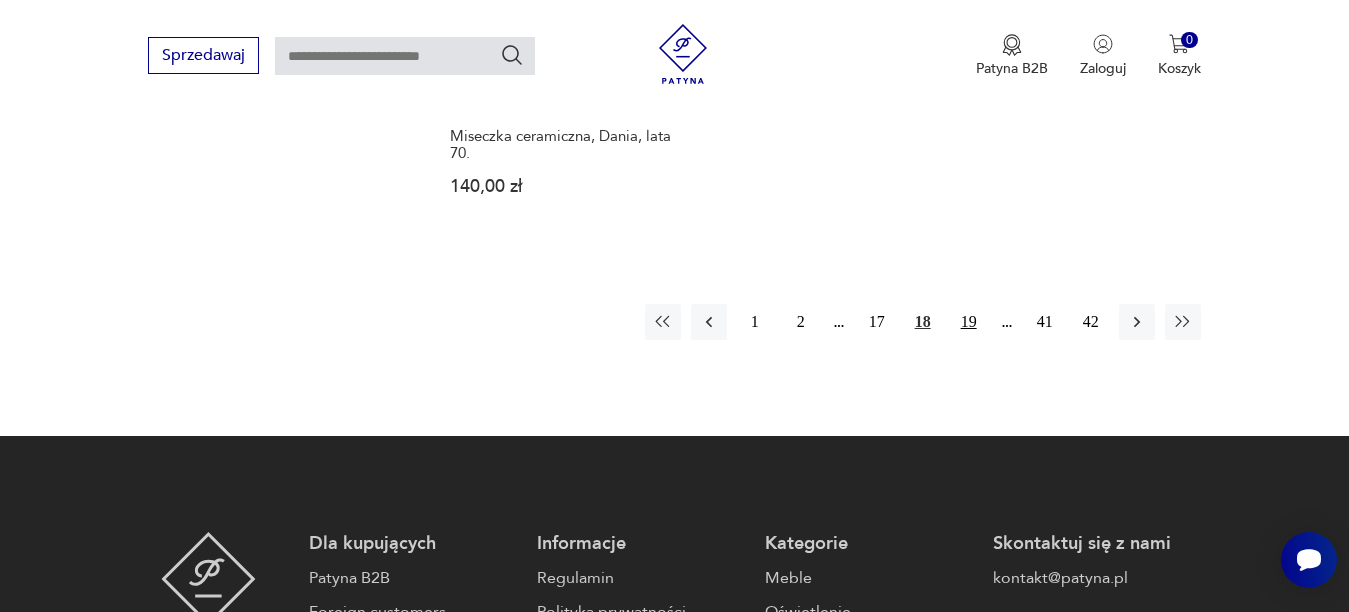 click on "19" at bounding box center [969, 322] 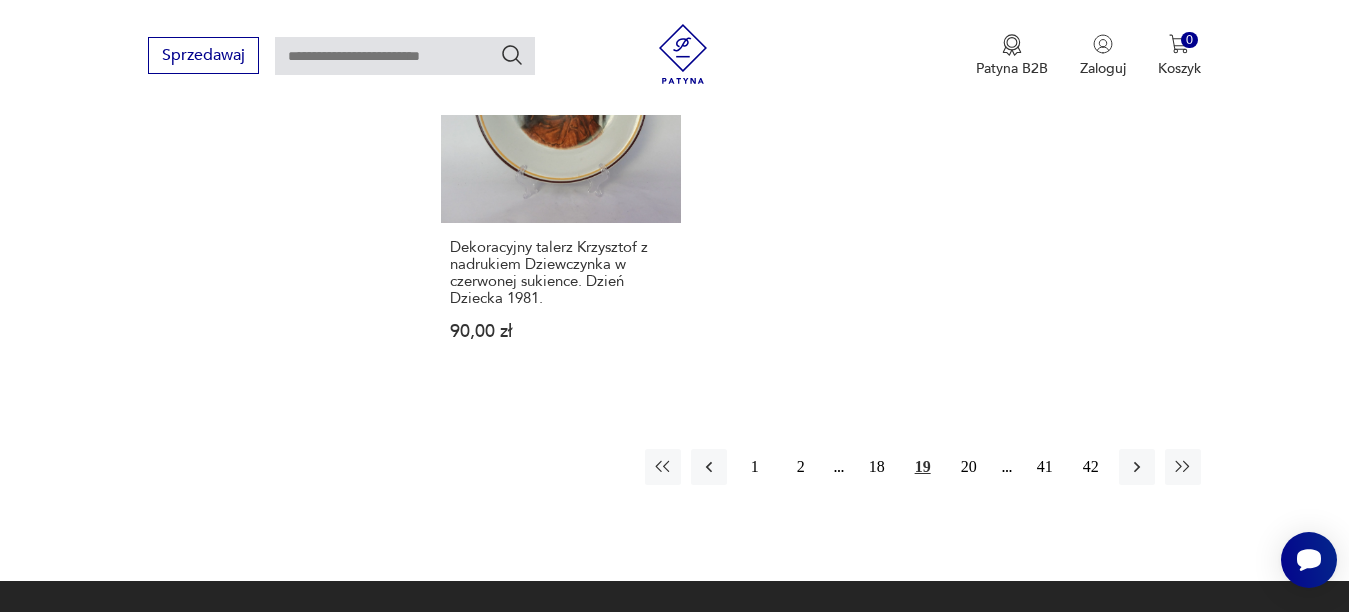 scroll, scrollTop: 3031, scrollLeft: 0, axis: vertical 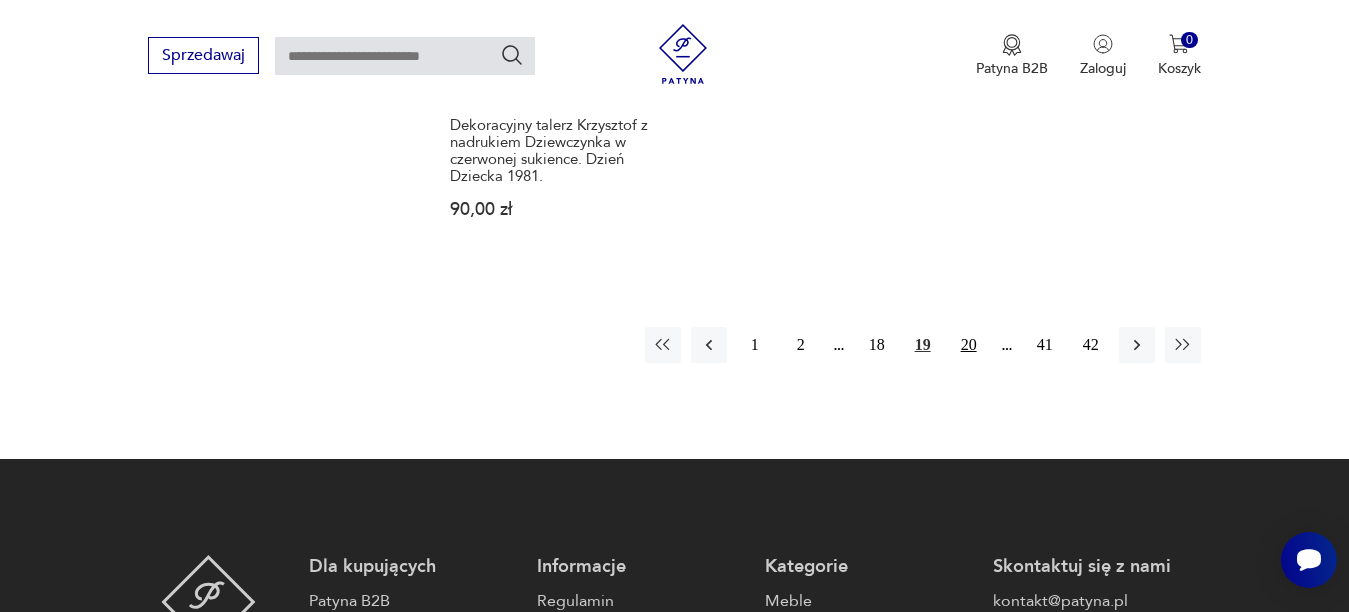 click on "20" at bounding box center [969, 345] 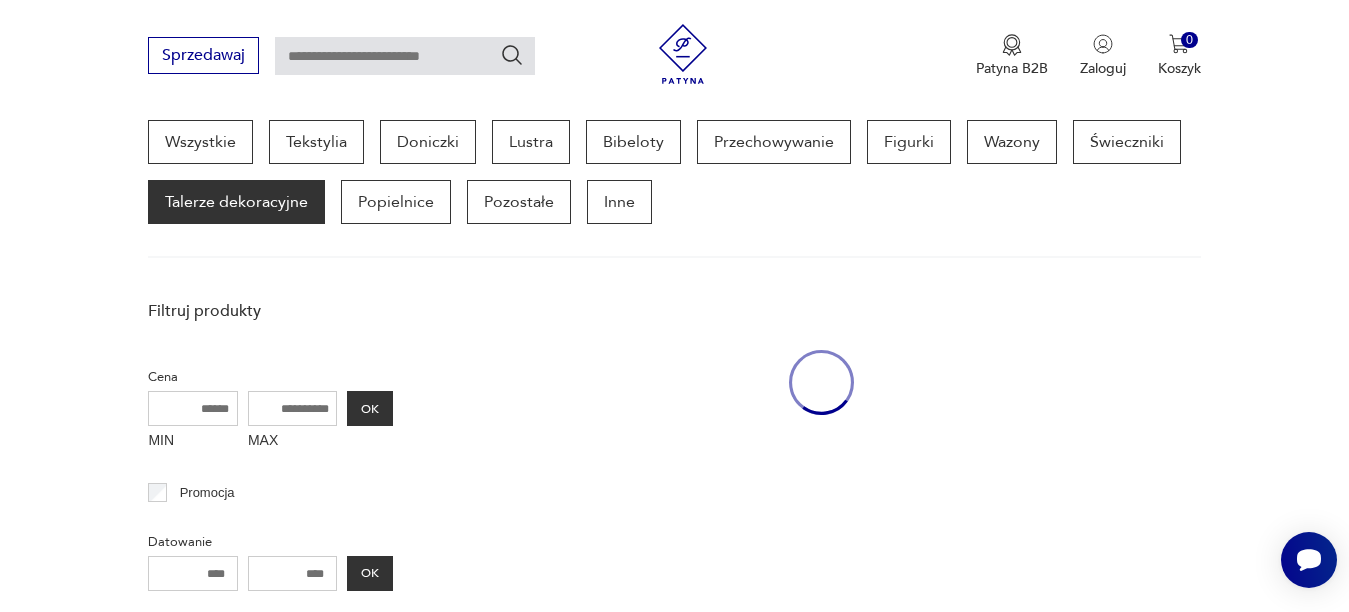 scroll, scrollTop: 531, scrollLeft: 0, axis: vertical 